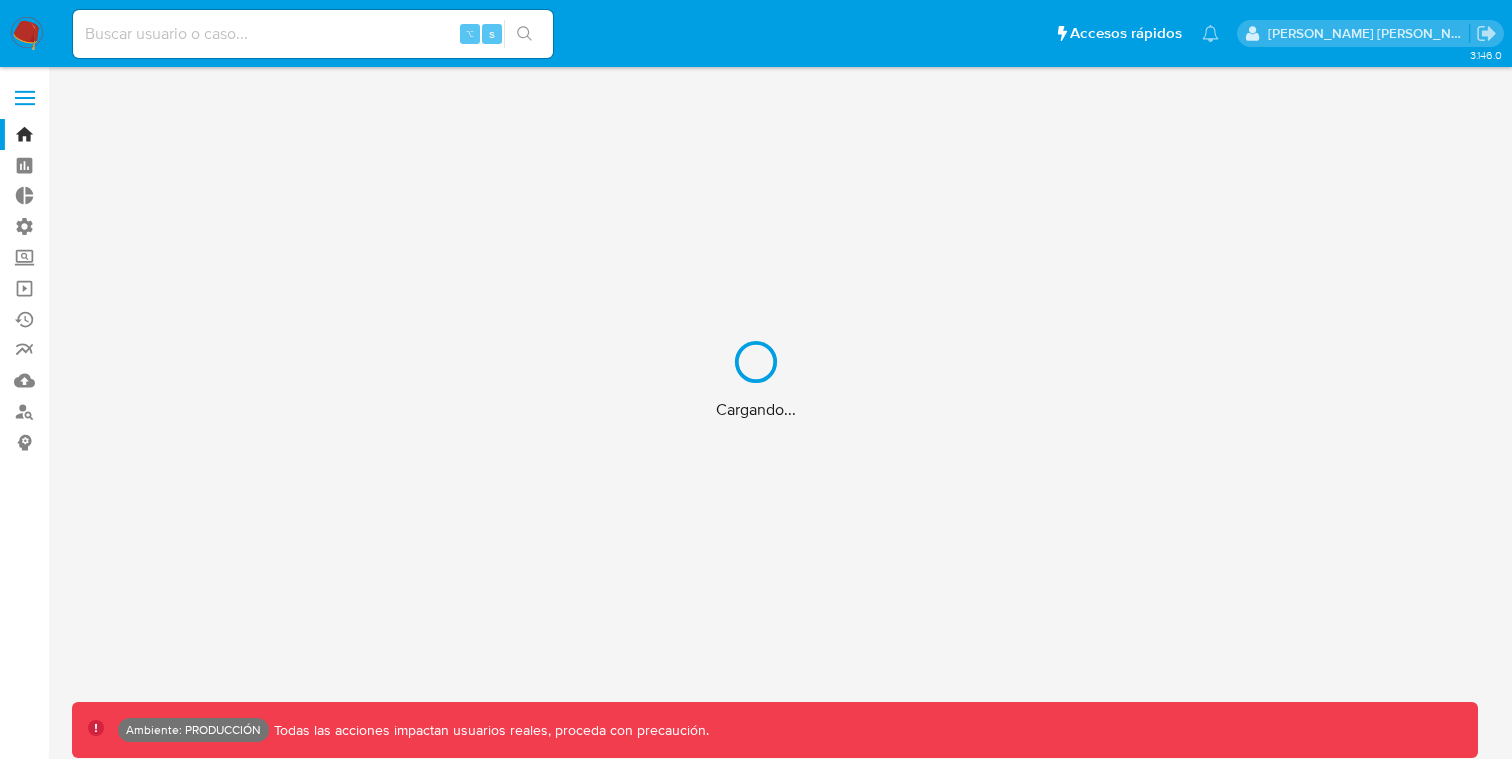 scroll, scrollTop: 0, scrollLeft: 0, axis: both 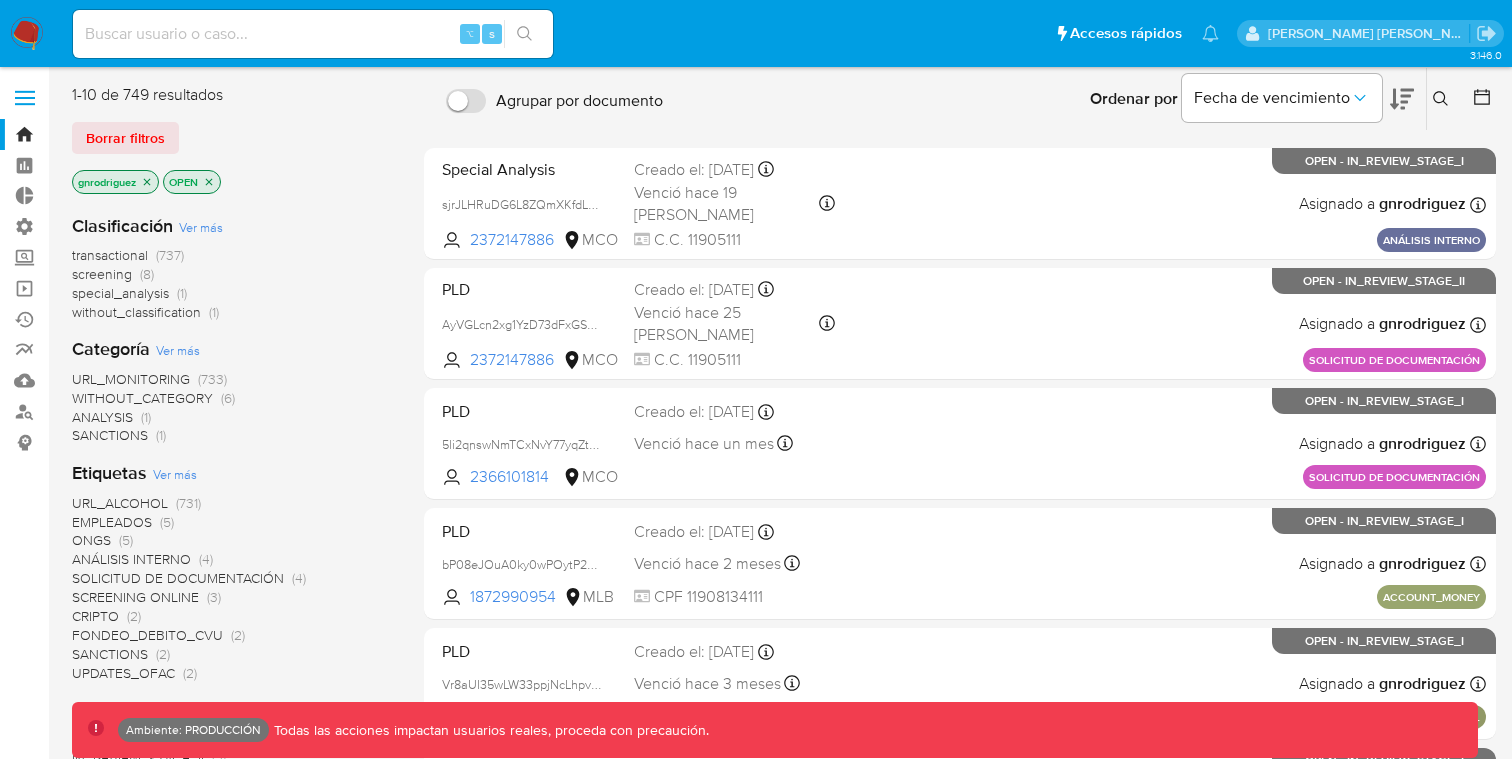click at bounding box center (313, 34) 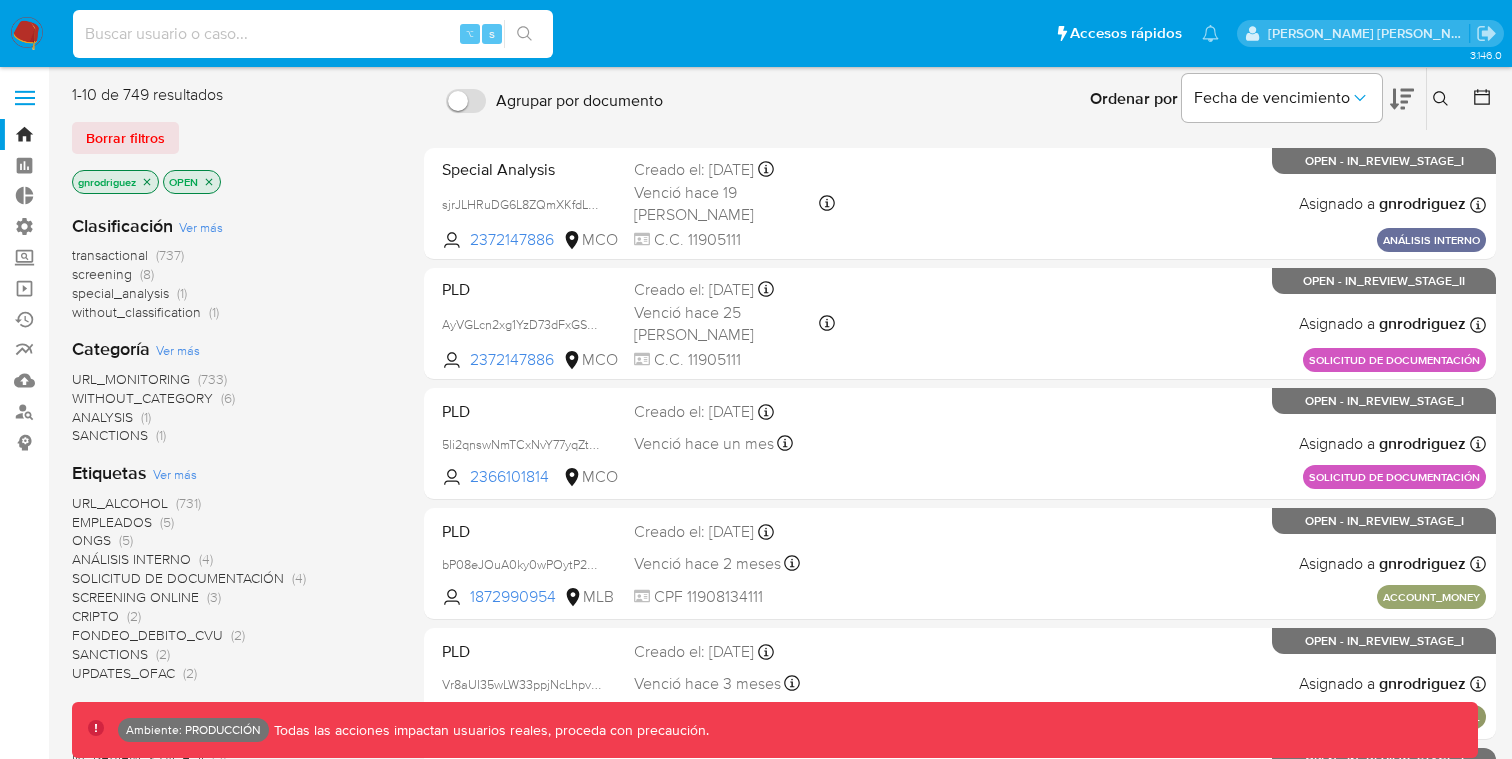 paste on "515855419" 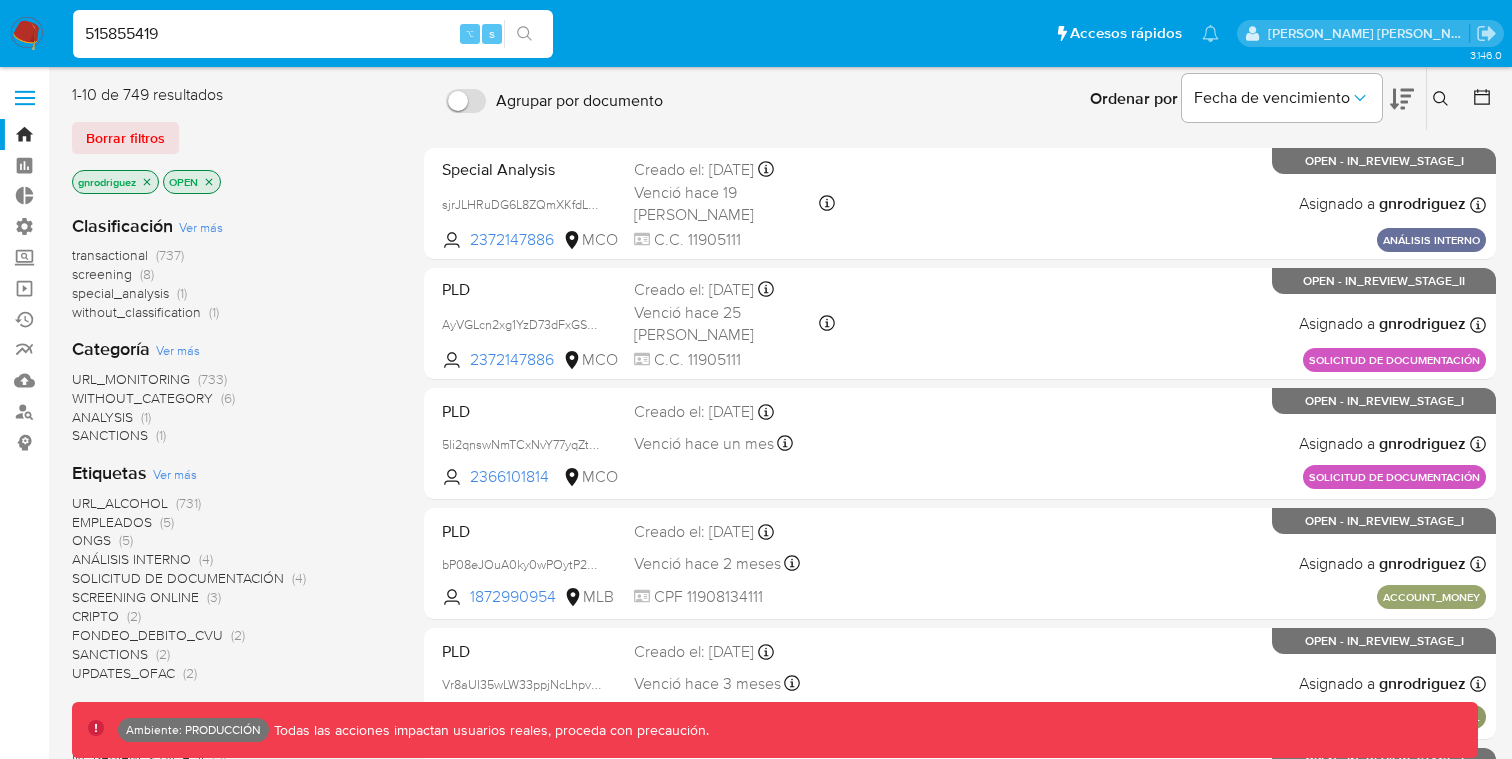 type on "515855419" 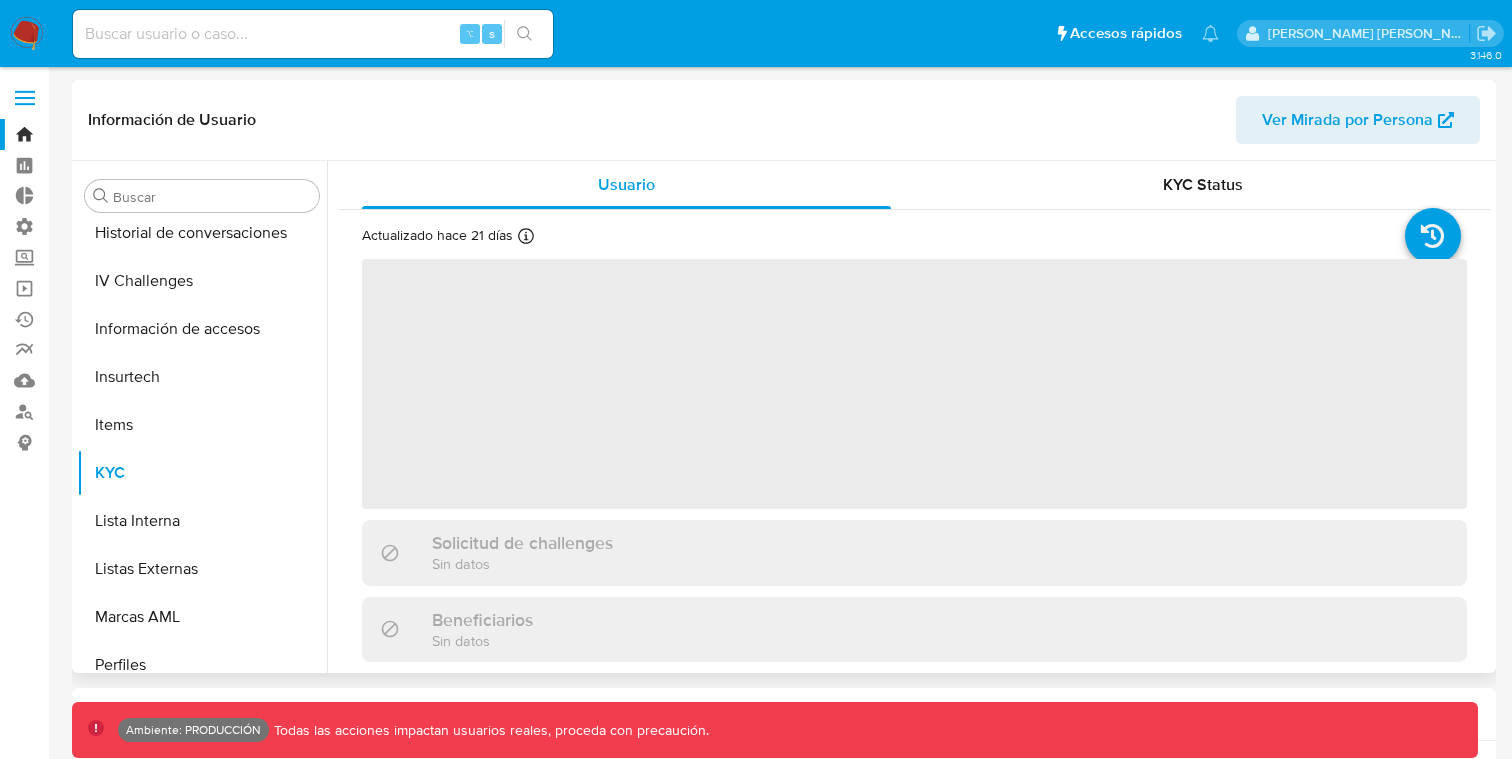 scroll, scrollTop: 797, scrollLeft: 0, axis: vertical 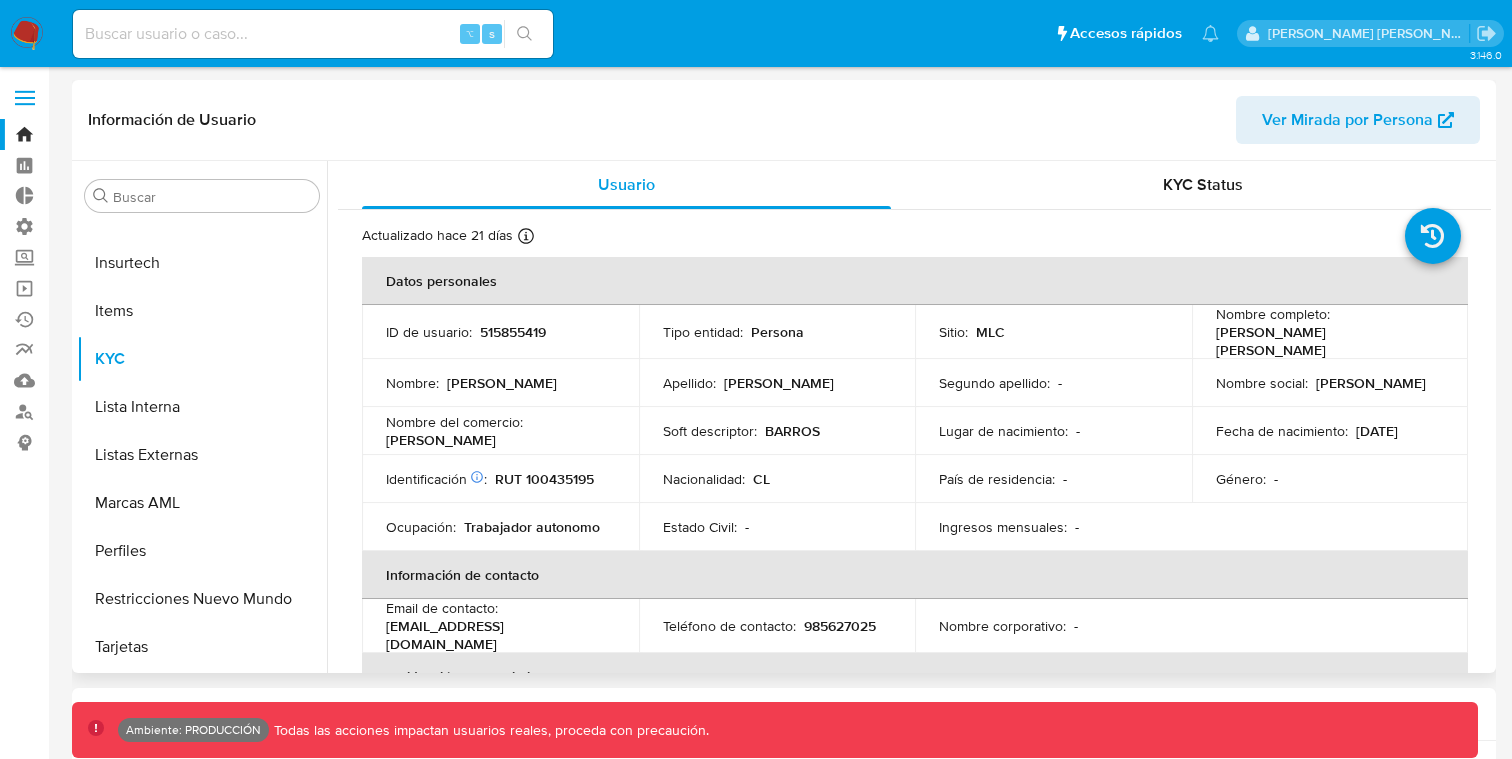 select on "10" 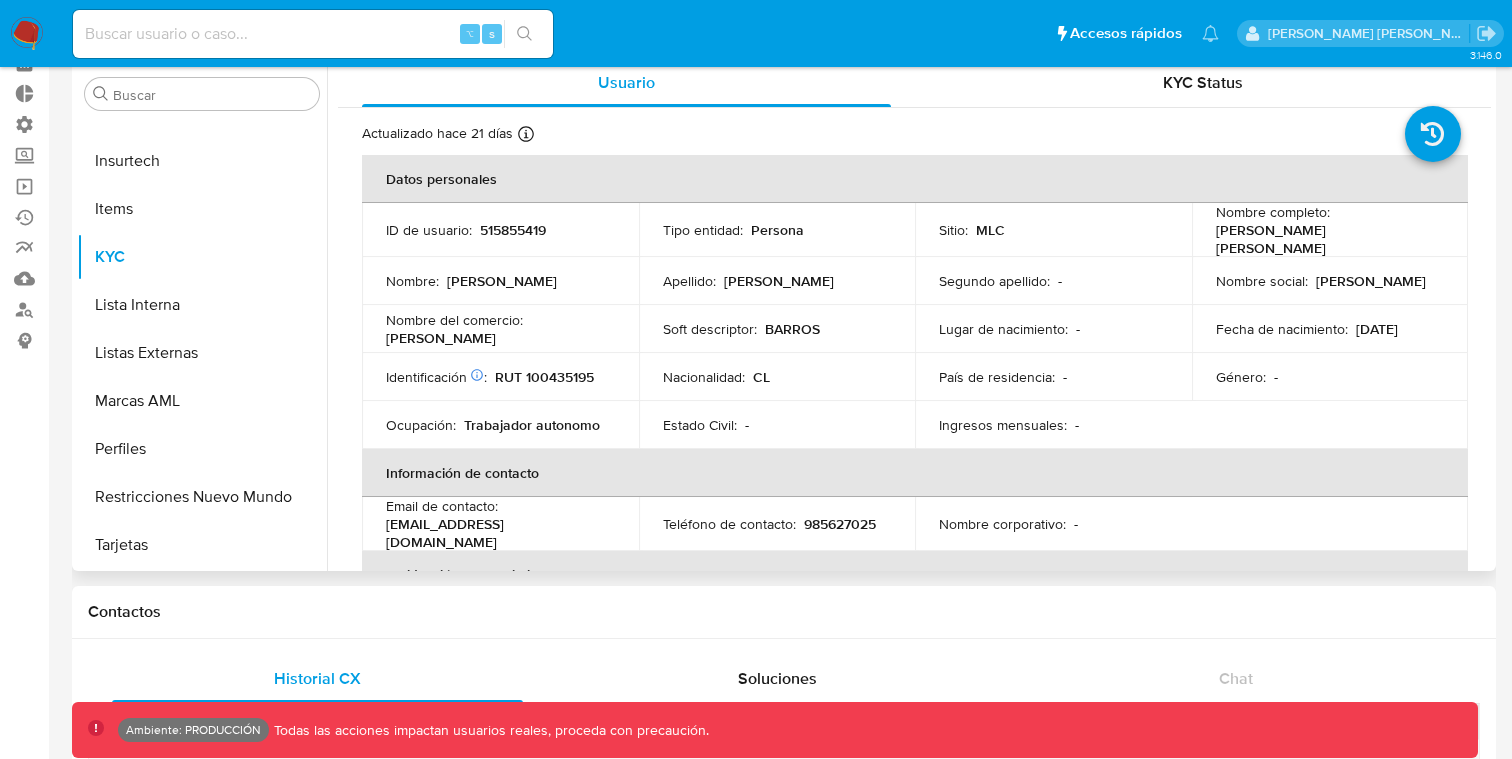 scroll, scrollTop: 113, scrollLeft: 0, axis: vertical 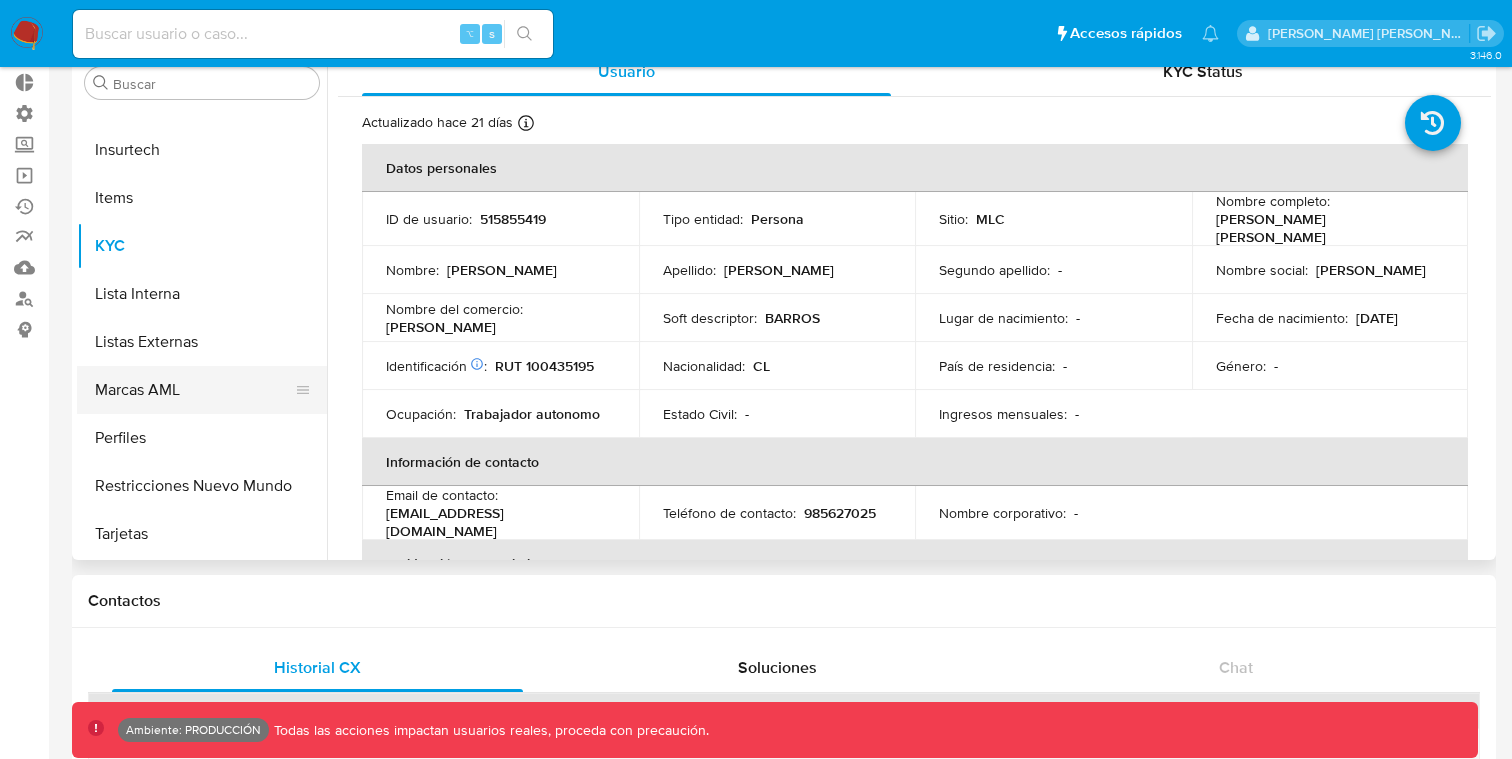 click on "Marcas AML" at bounding box center (194, 390) 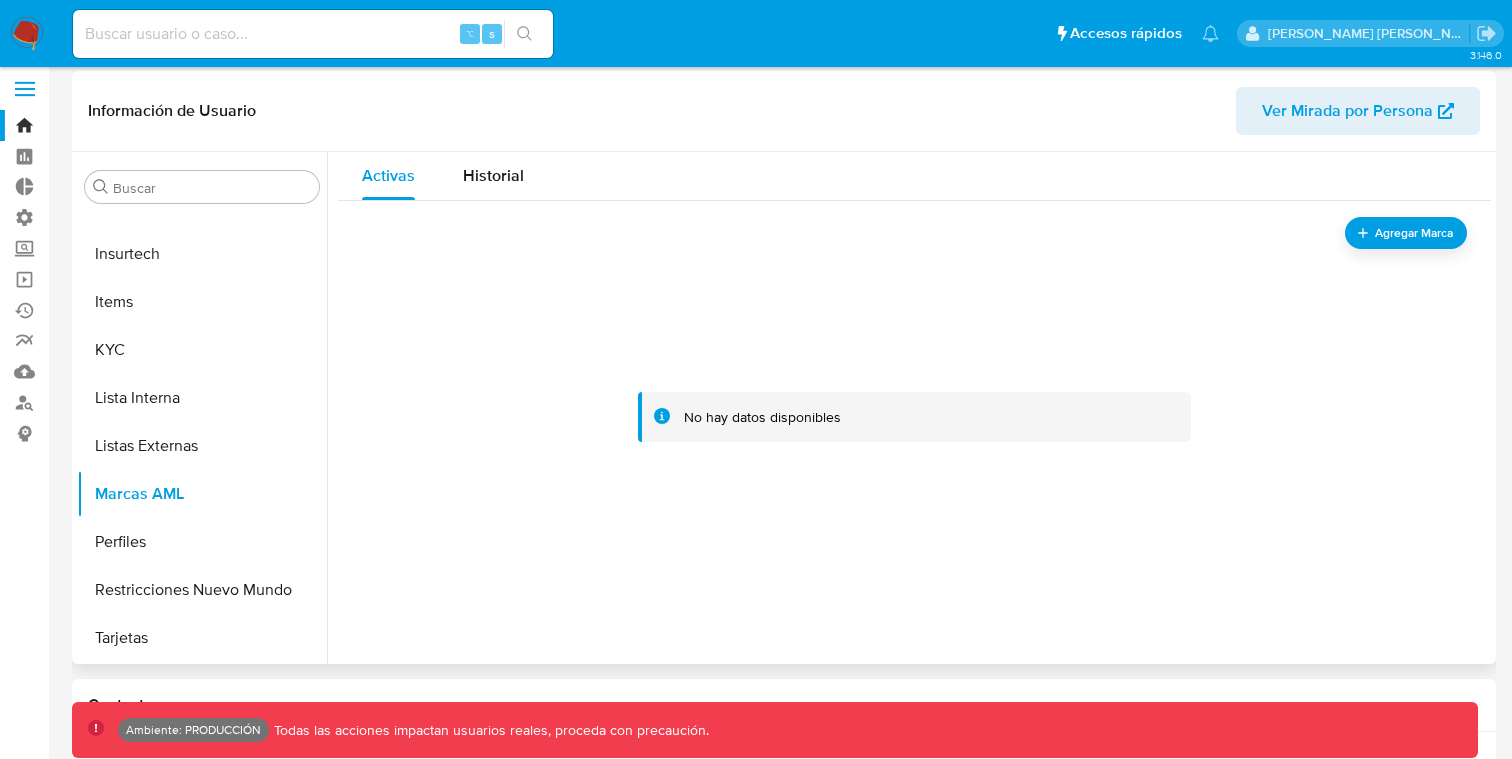 scroll, scrollTop: 0, scrollLeft: 0, axis: both 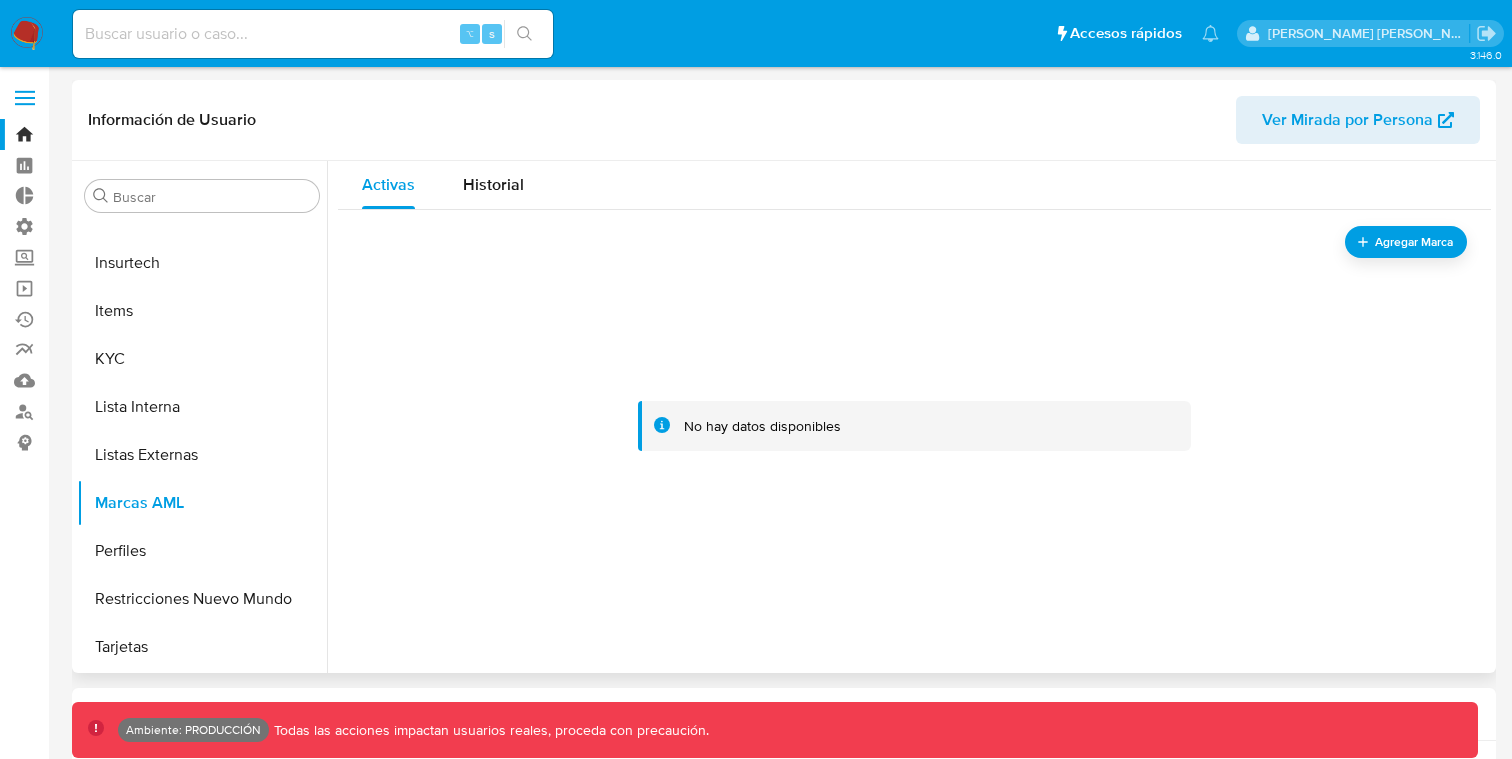 click on "Ver Mirada por Persona" at bounding box center [1358, 120] 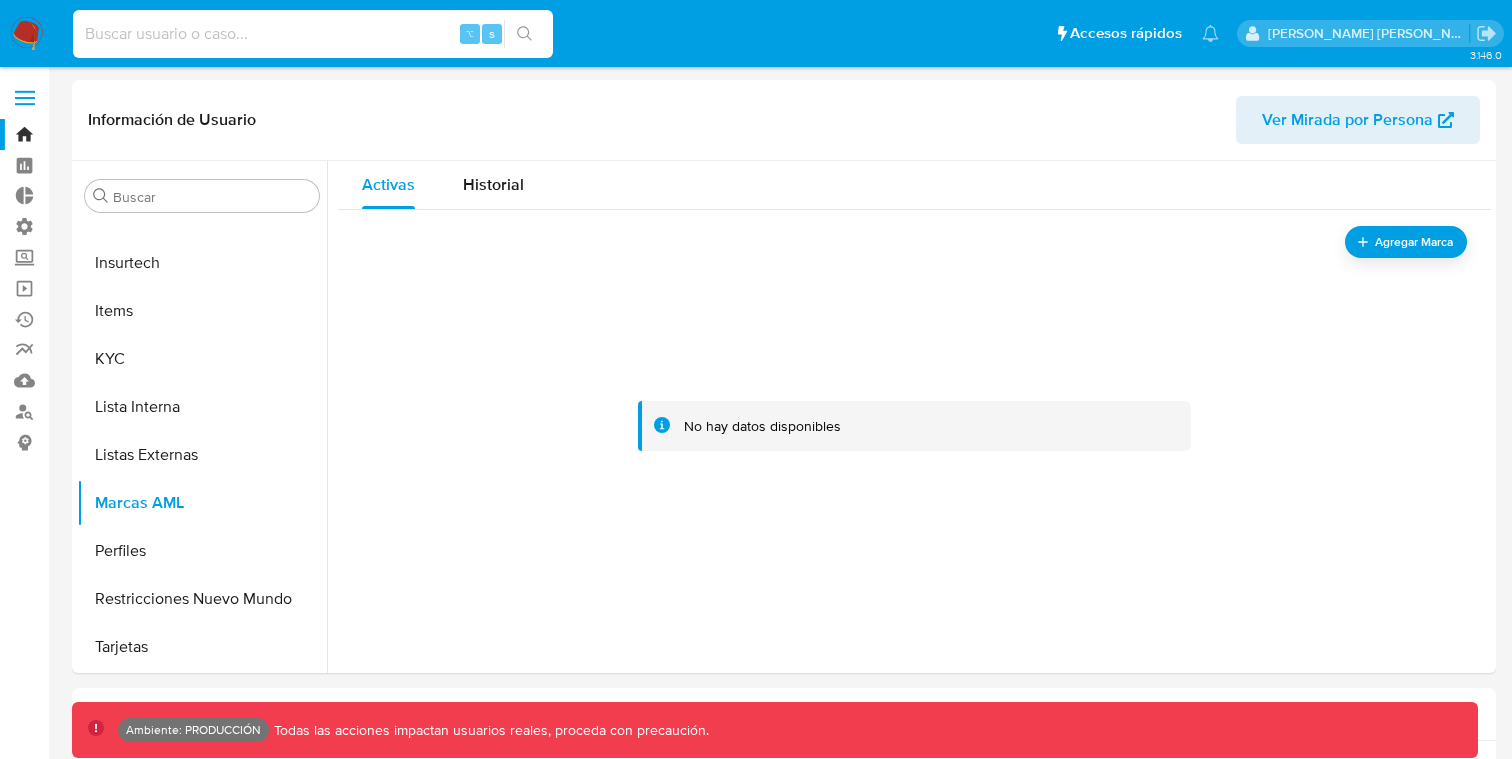 click at bounding box center [313, 34] 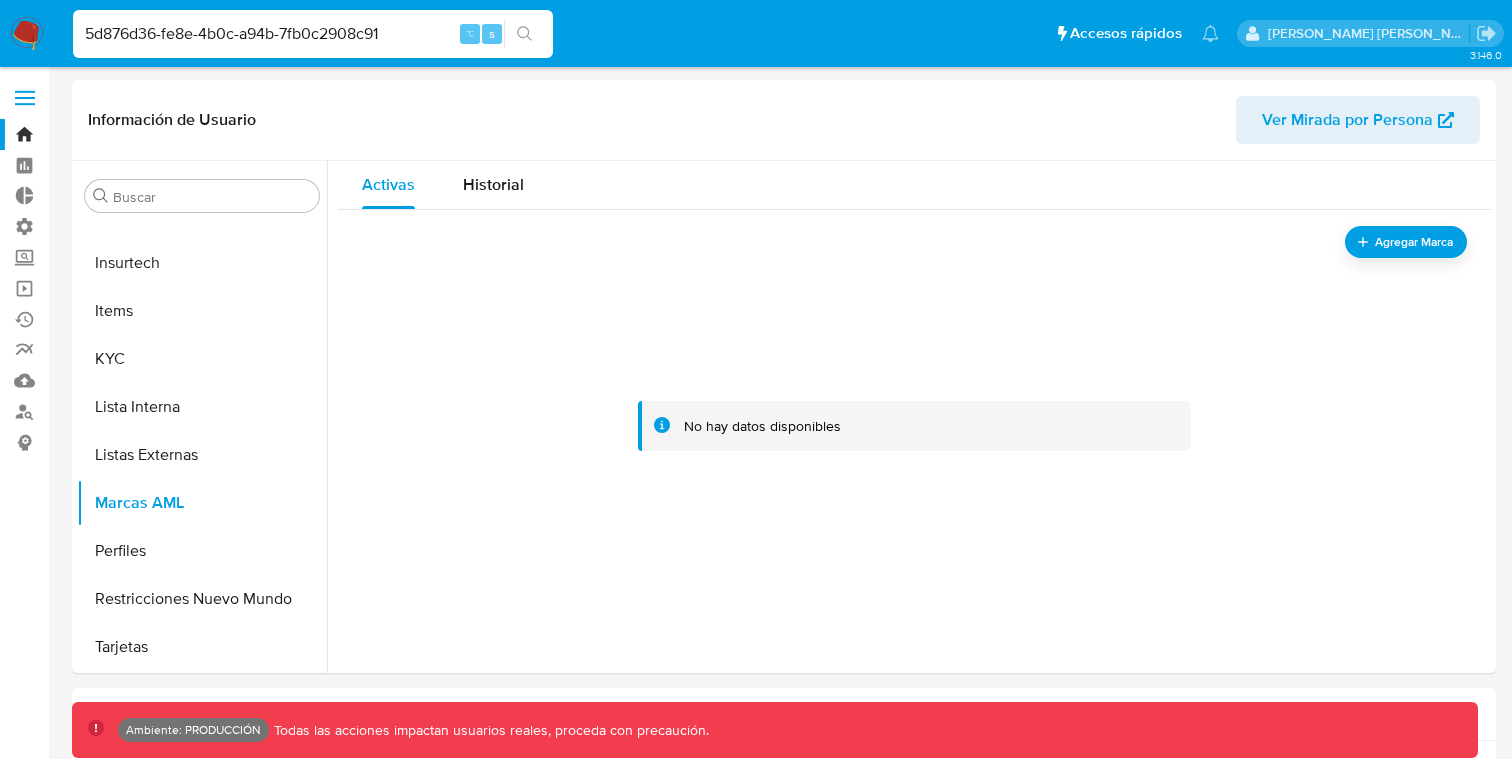 type on "5d876d36-fe8e-4b0c-a94b-7fb0c2908c91" 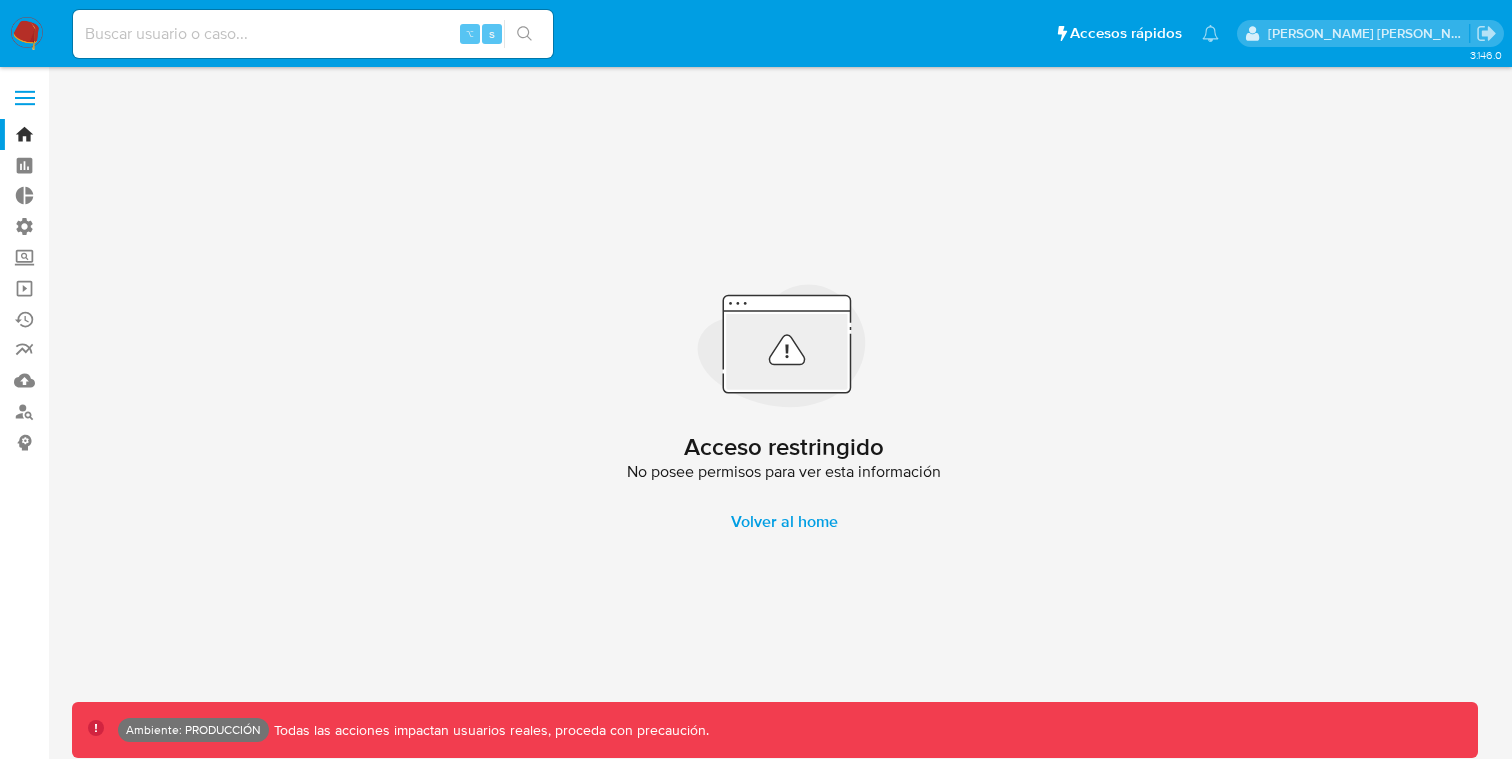 click at bounding box center (313, 34) 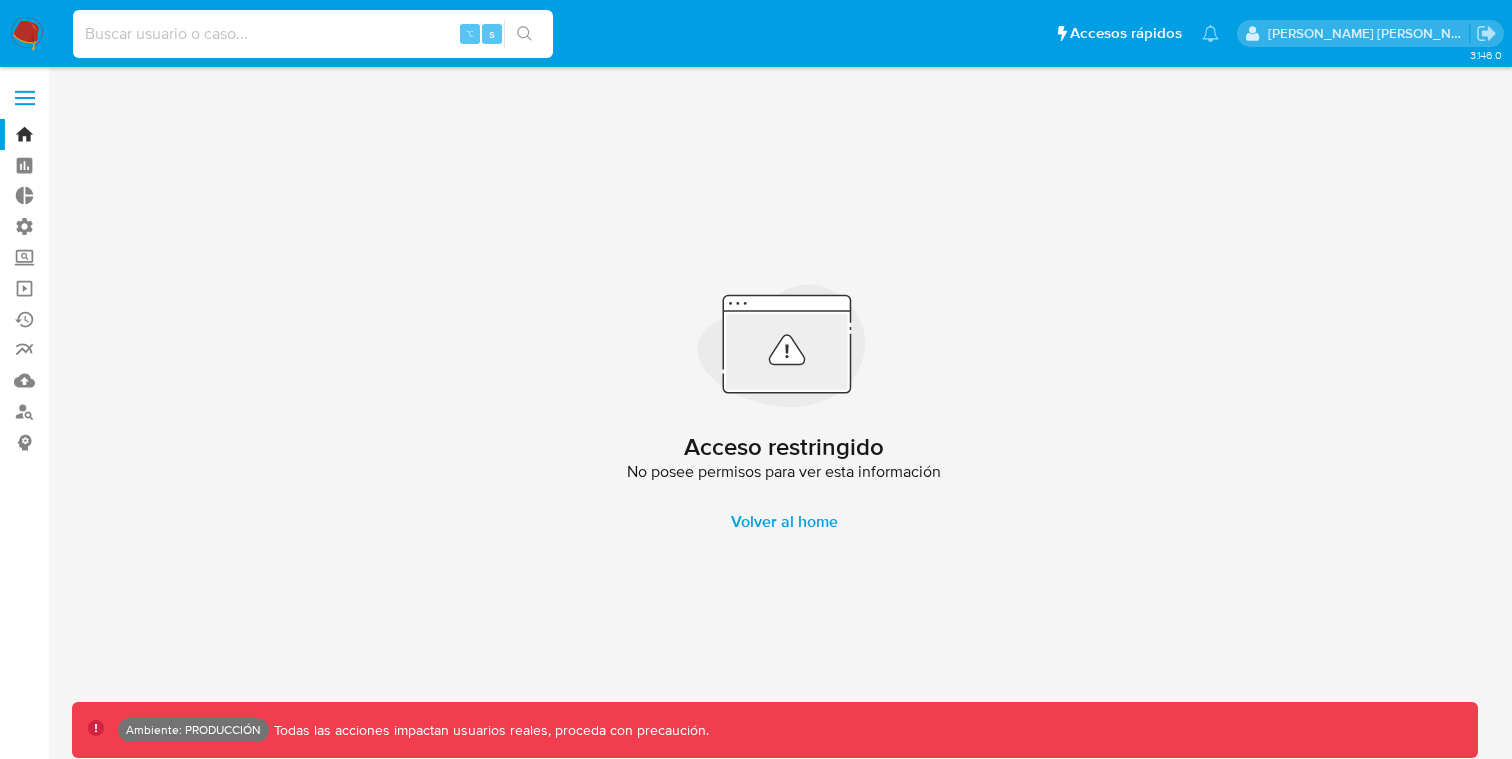 paste on "515855419" 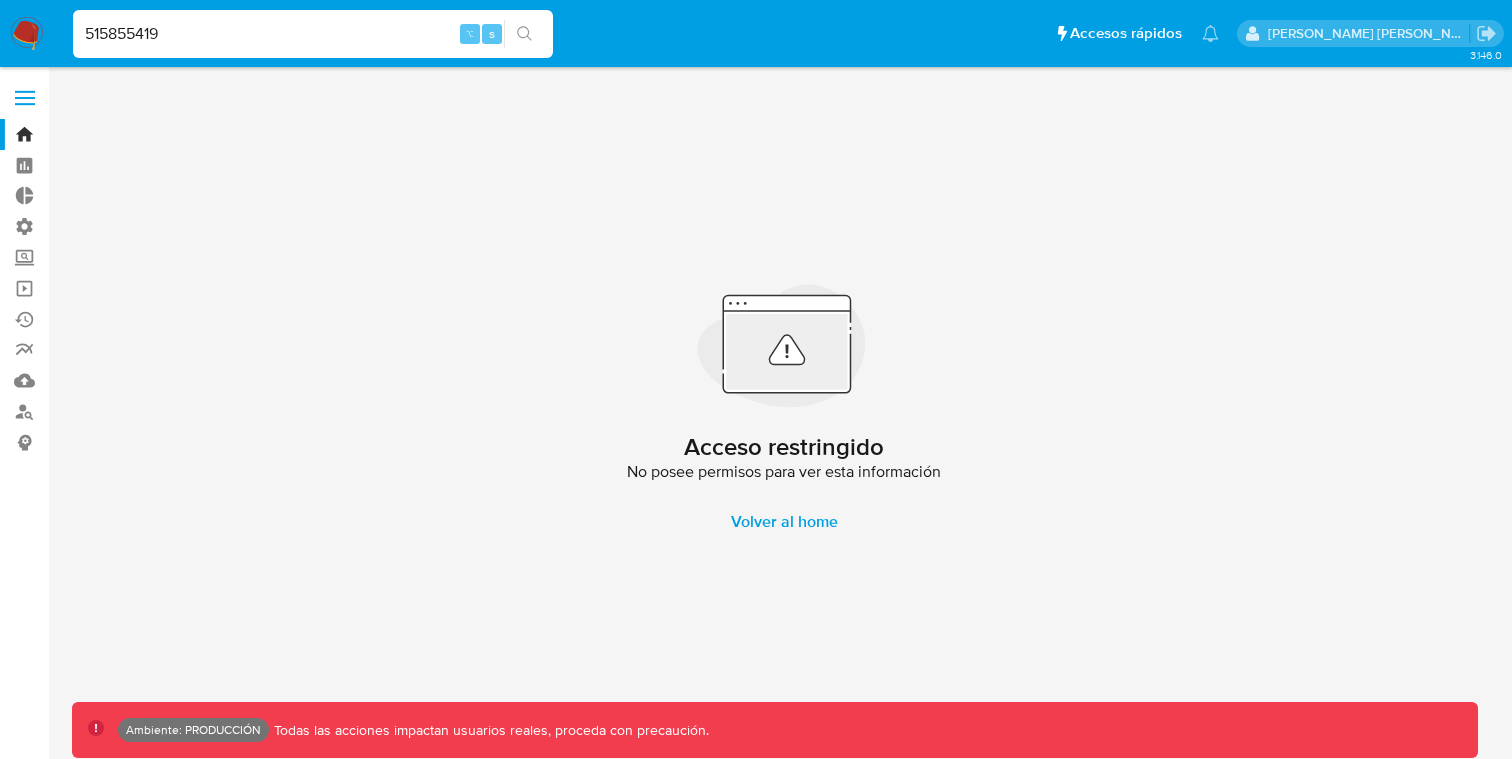 type on "515855419" 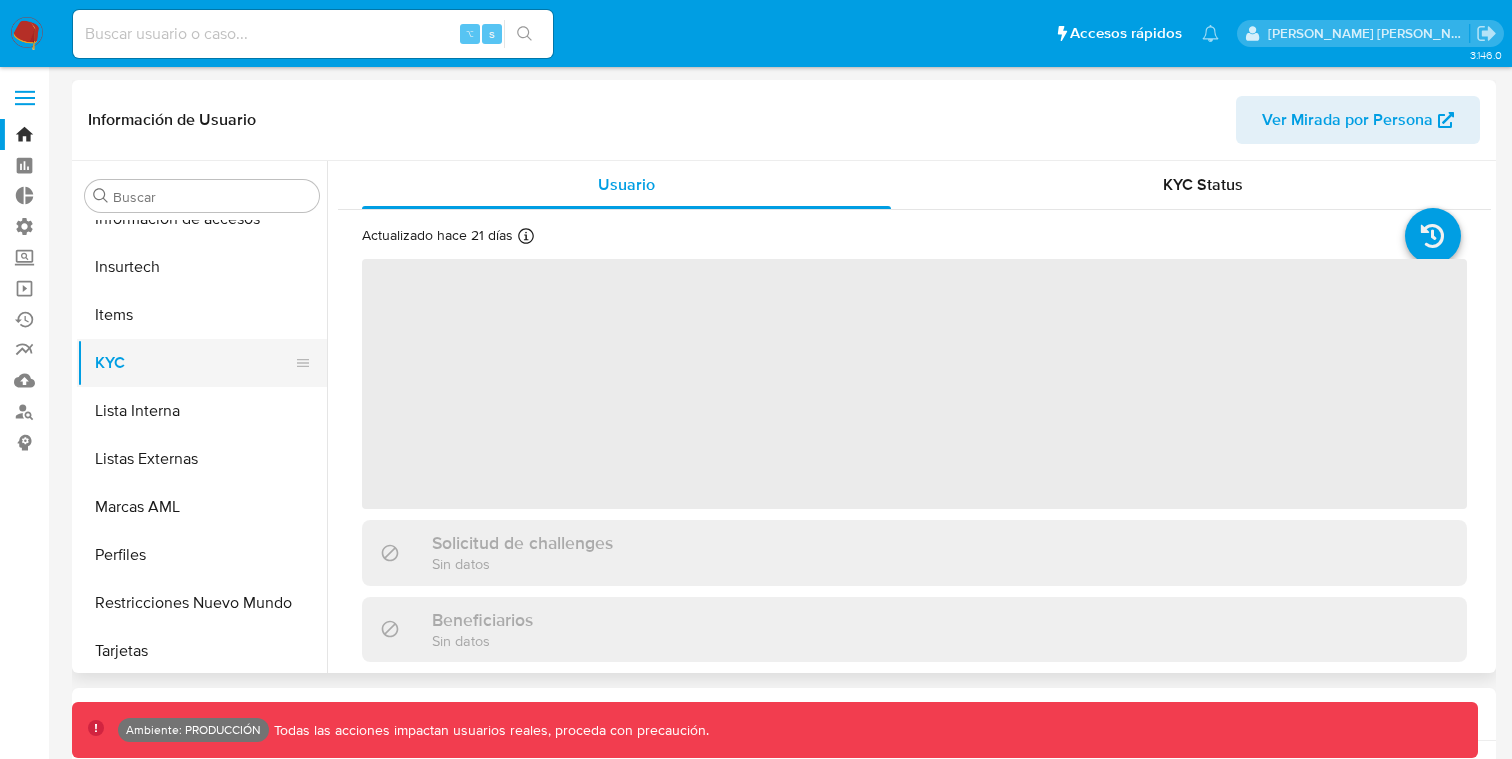 scroll, scrollTop: 797, scrollLeft: 0, axis: vertical 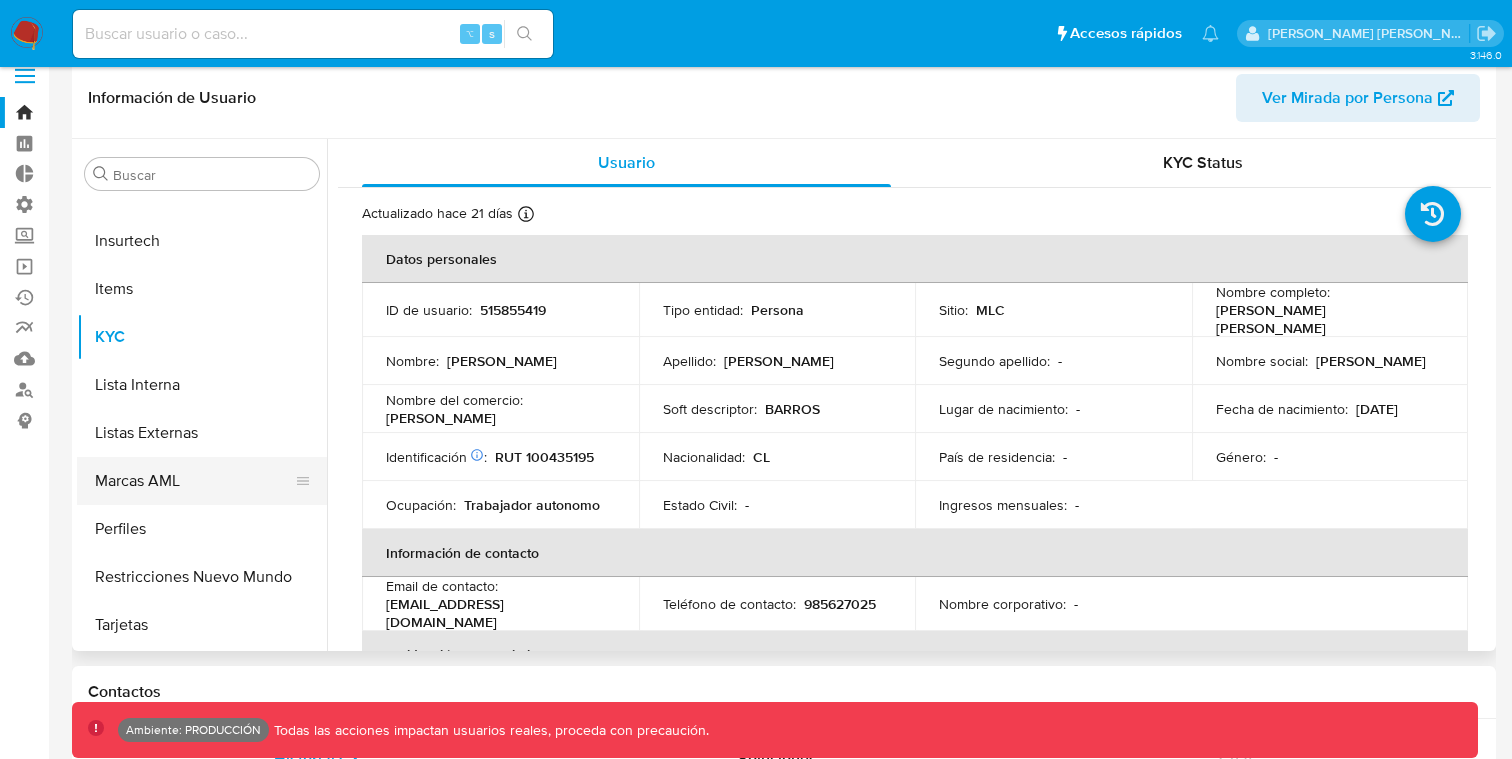 click on "Marcas AML" at bounding box center (194, 481) 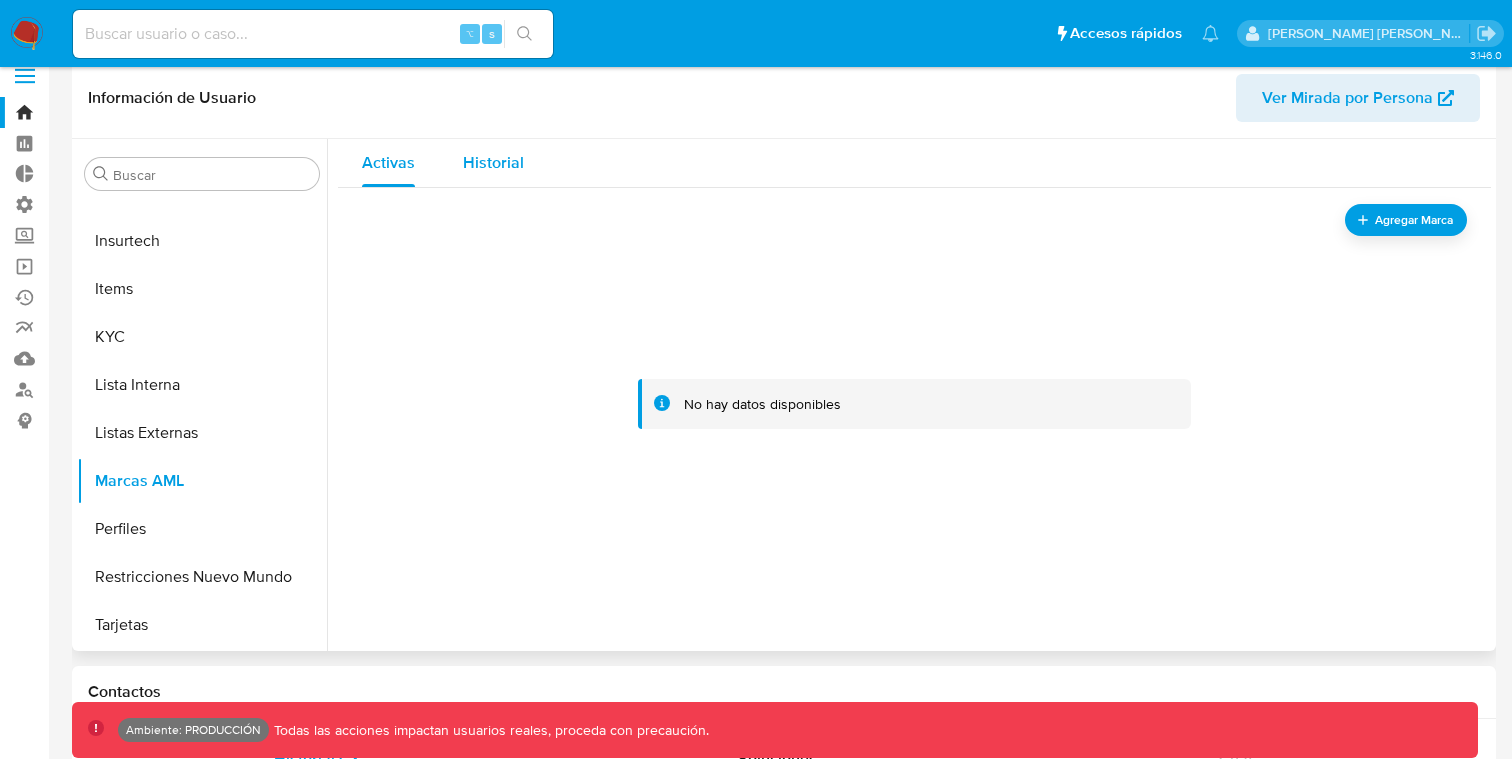 click on "Historial" at bounding box center [493, 162] 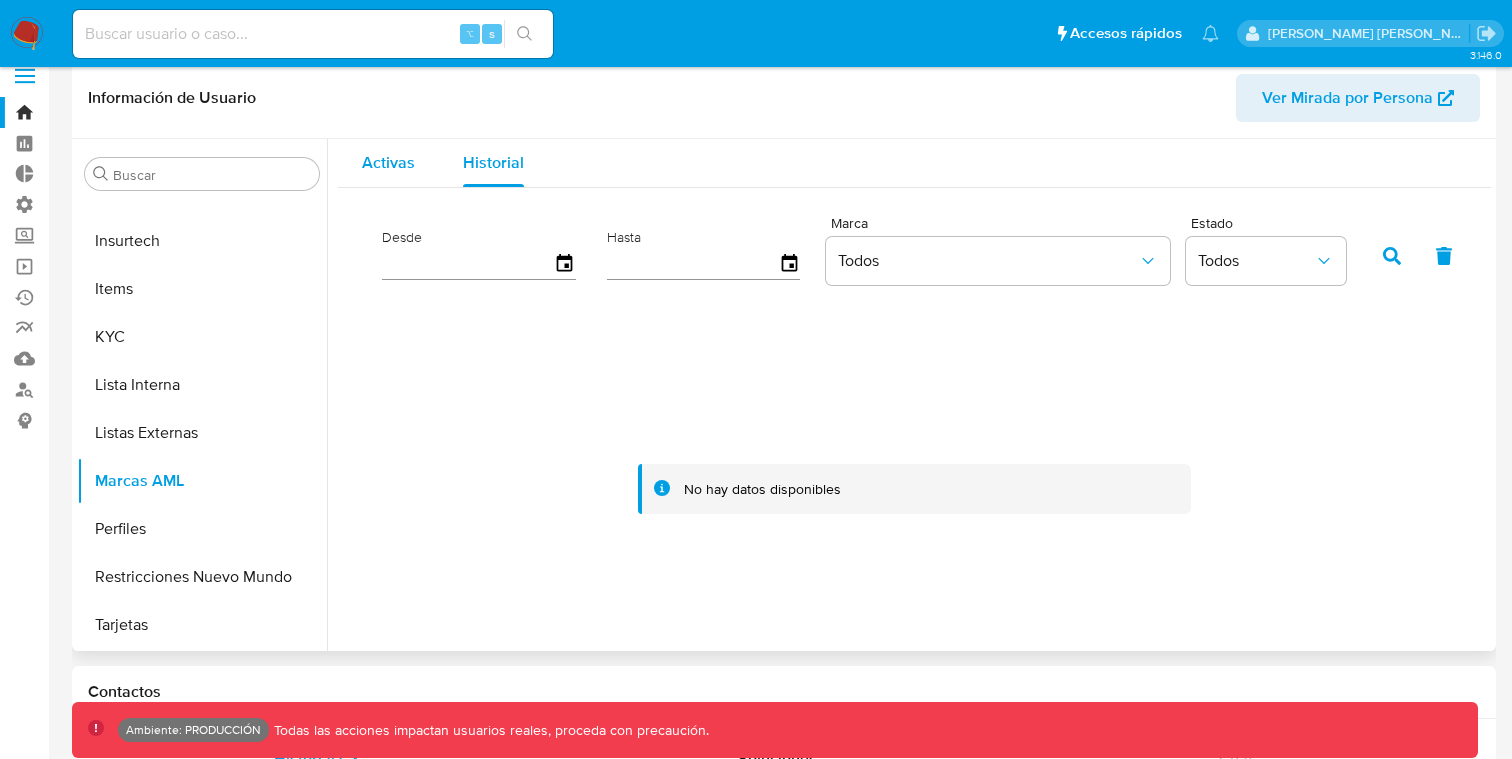 click on "Activas" at bounding box center (388, 162) 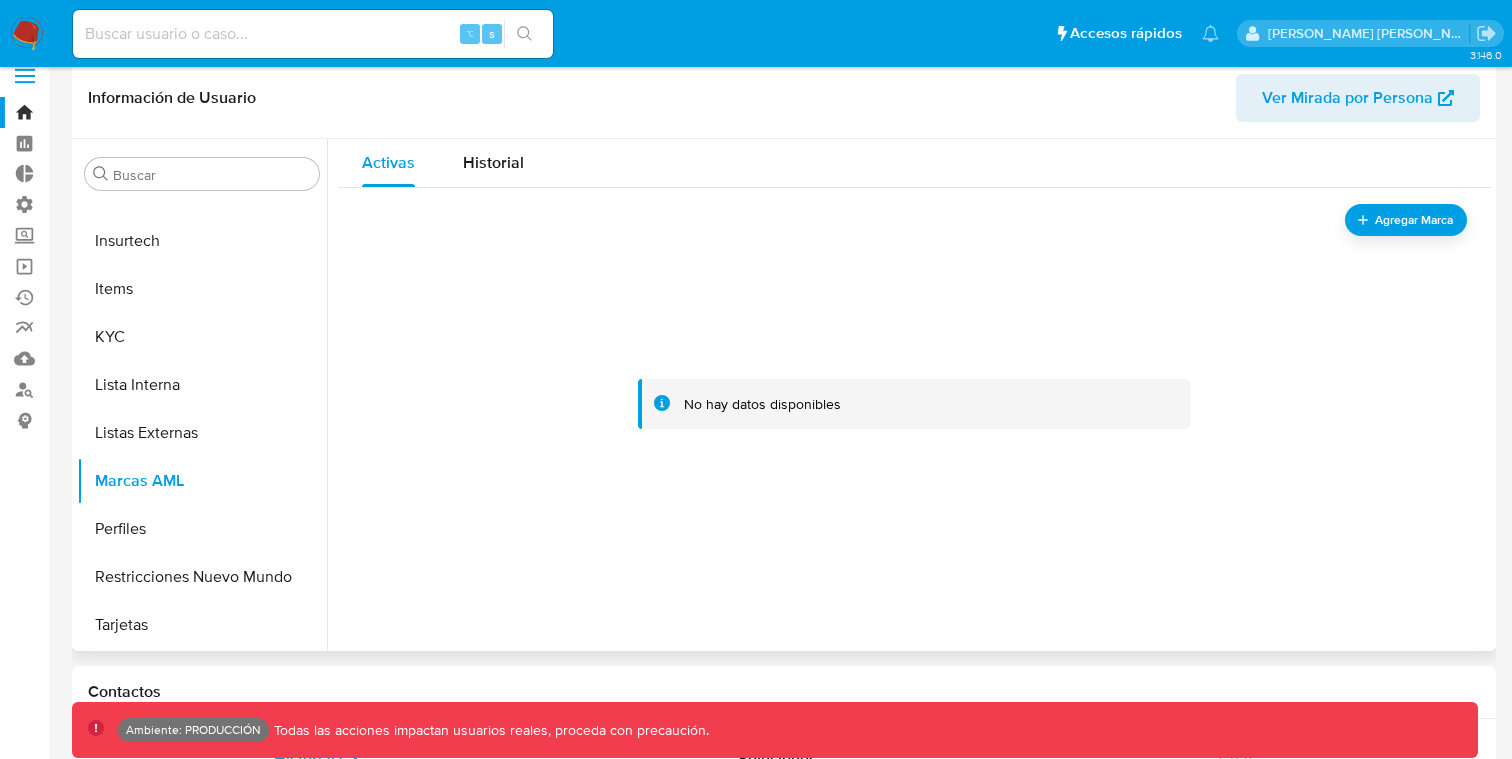 click on "Ver Mirada por Persona" at bounding box center [1358, 98] 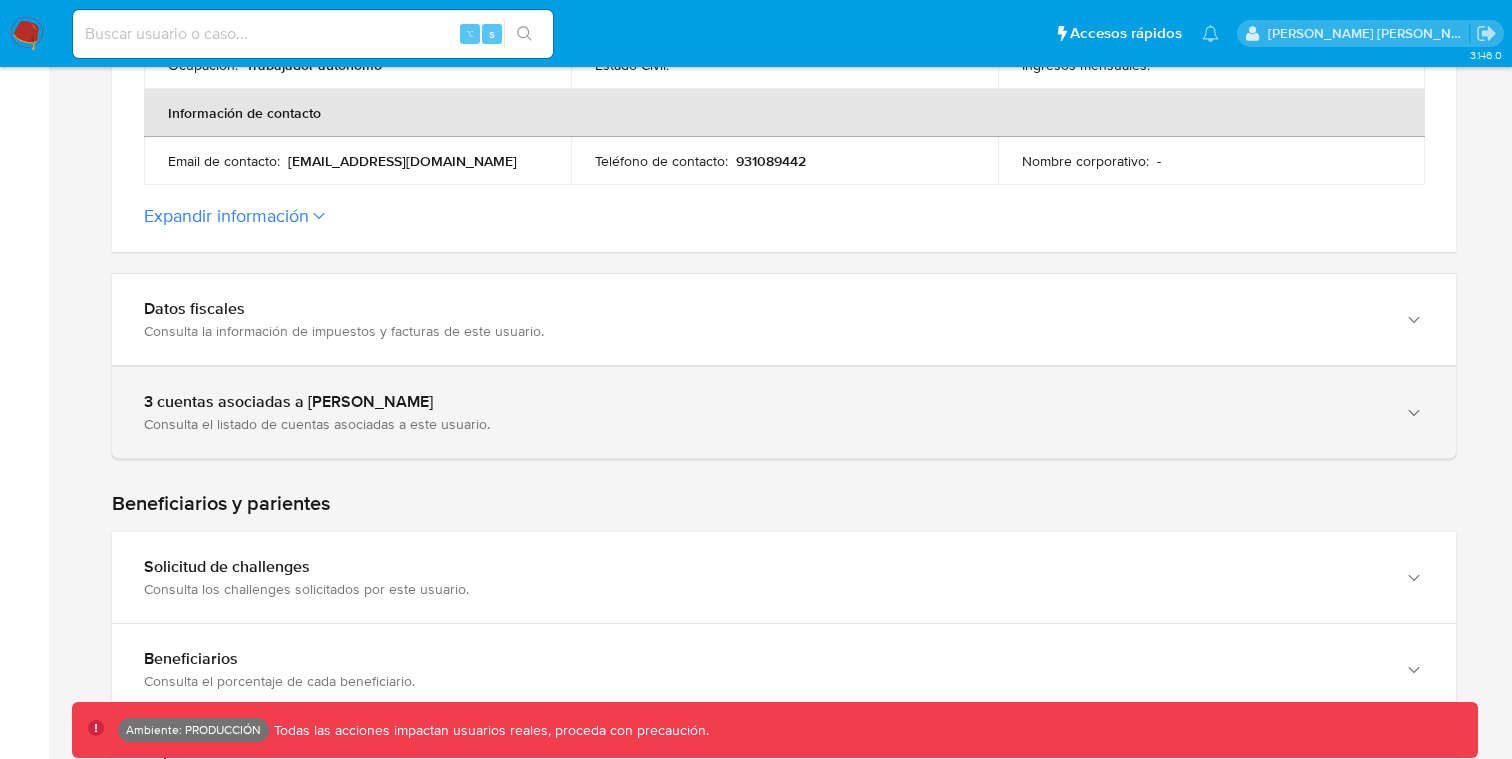 scroll, scrollTop: 744, scrollLeft: 0, axis: vertical 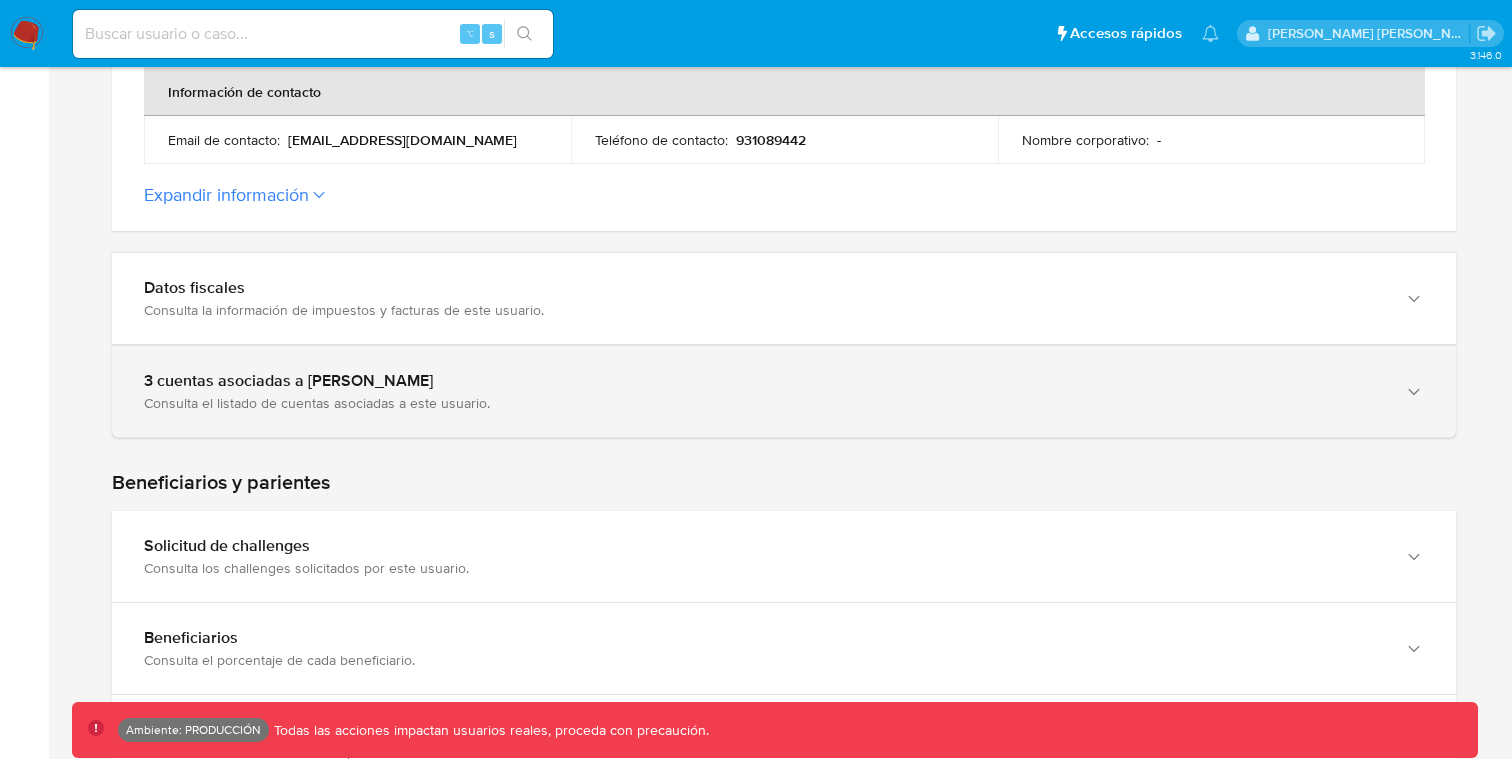 click on "Consulta el listado de cuentas asociadas a este usuario." at bounding box center (764, 403) 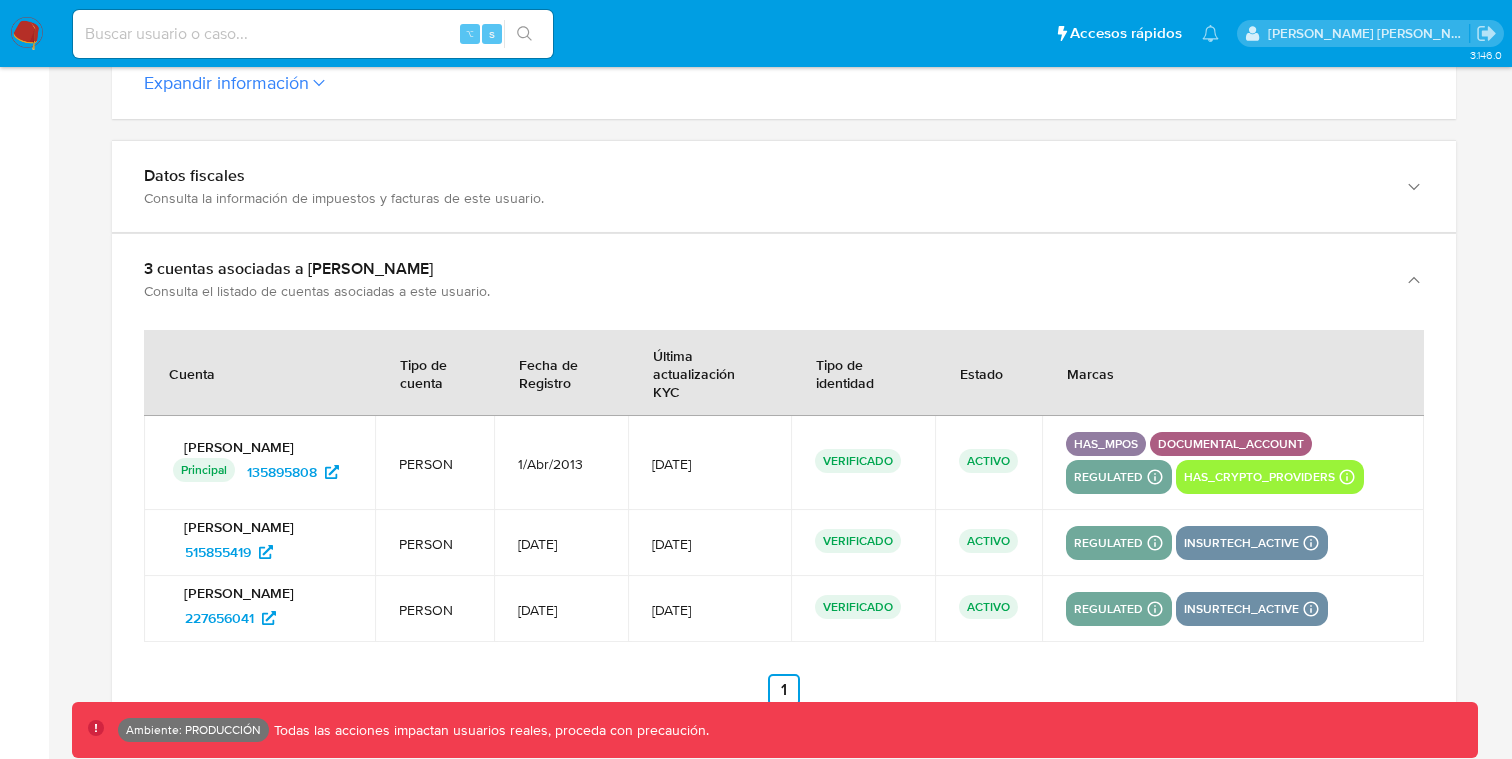 scroll, scrollTop: 943, scrollLeft: 0, axis: vertical 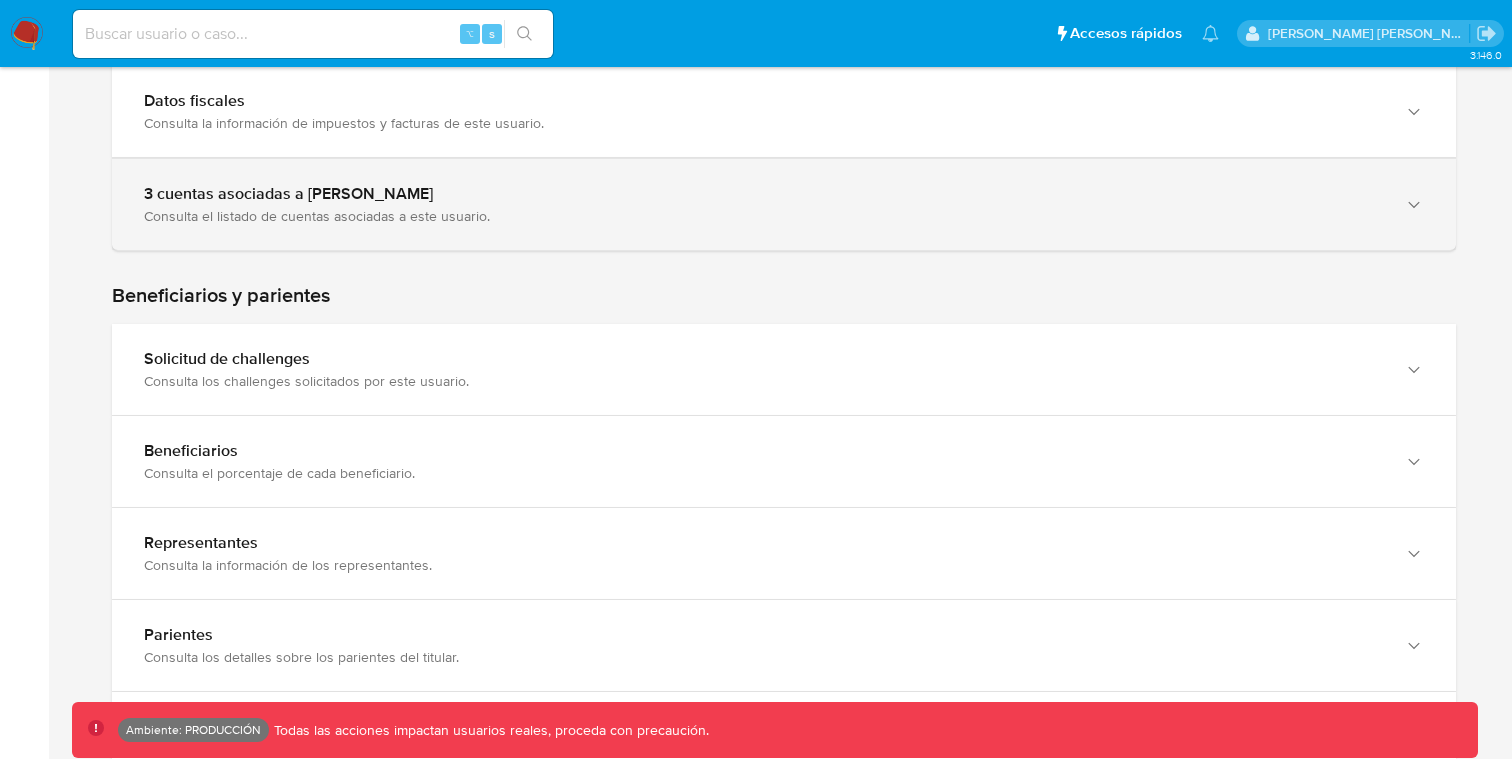 click on "Consulta el listado de cuentas asociadas a este usuario." at bounding box center [764, 216] 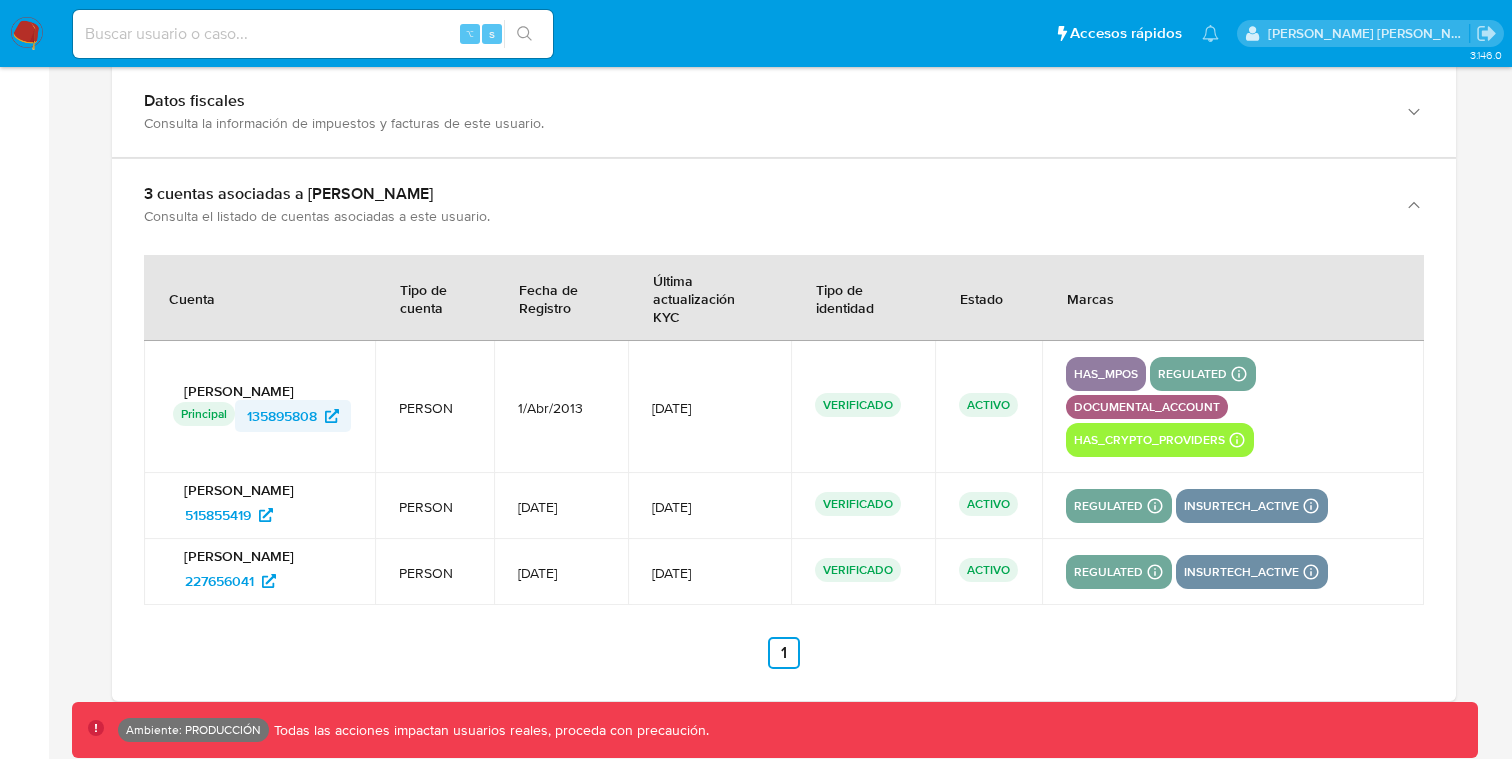 click on "135895808" at bounding box center (282, 416) 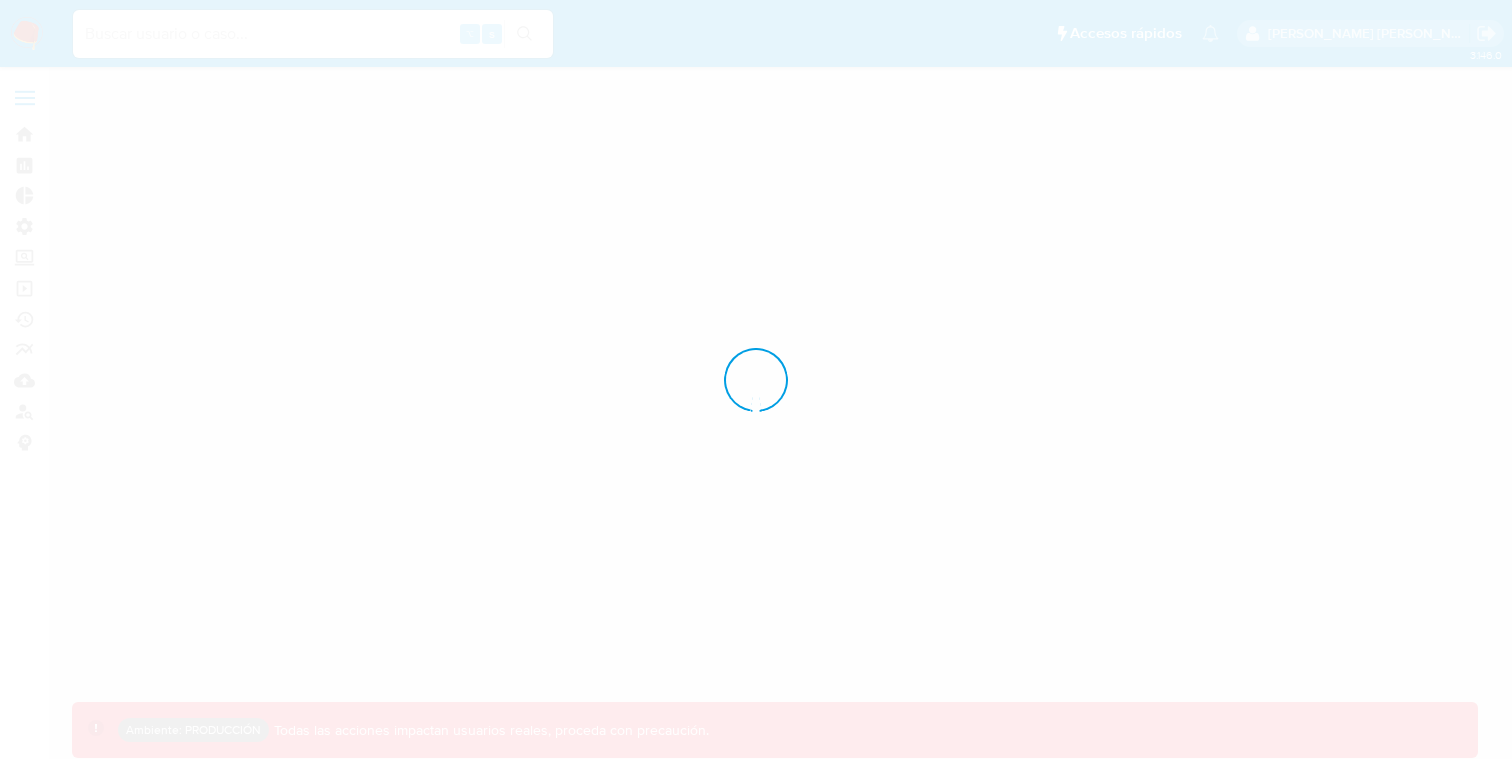 scroll, scrollTop: 0, scrollLeft: 0, axis: both 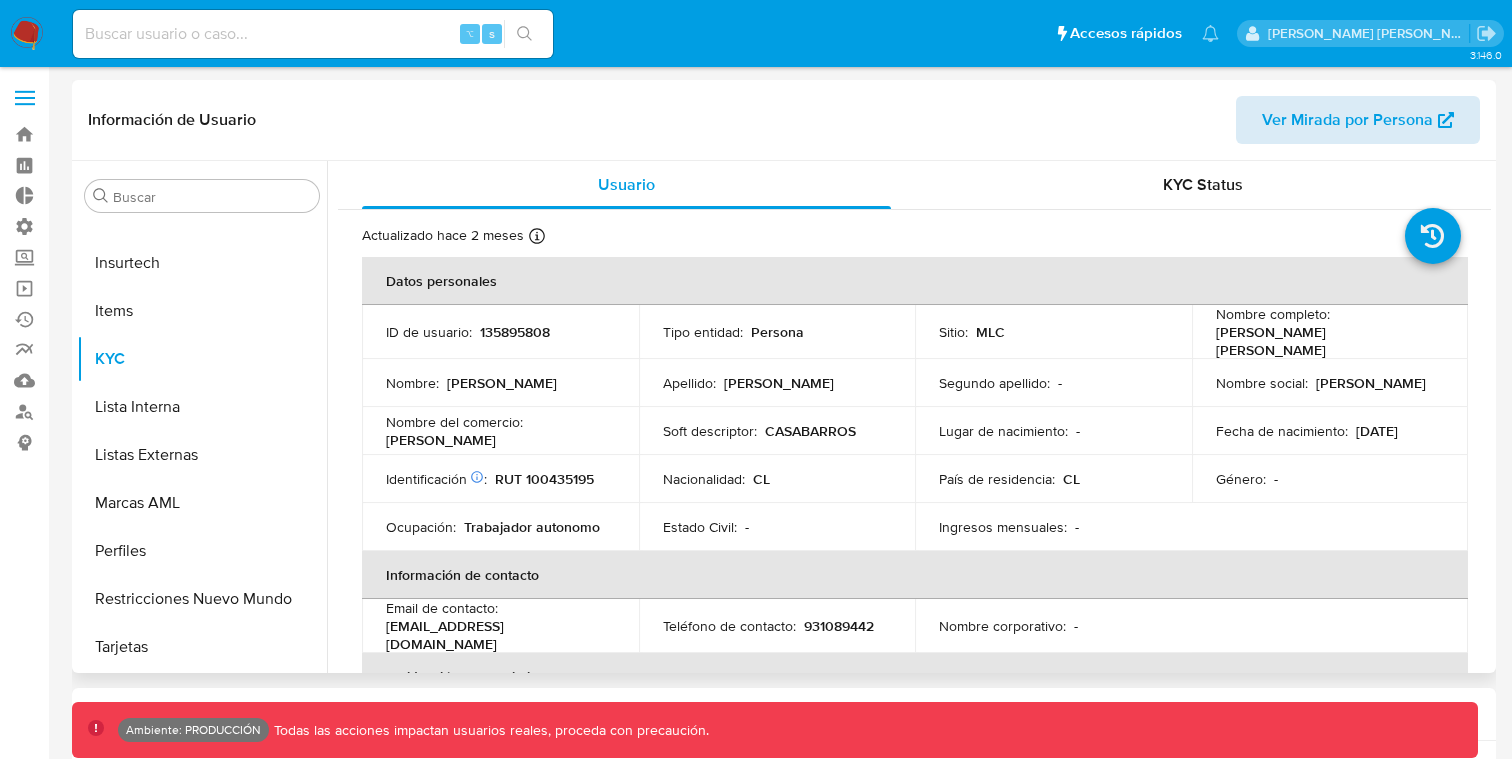 select on "10" 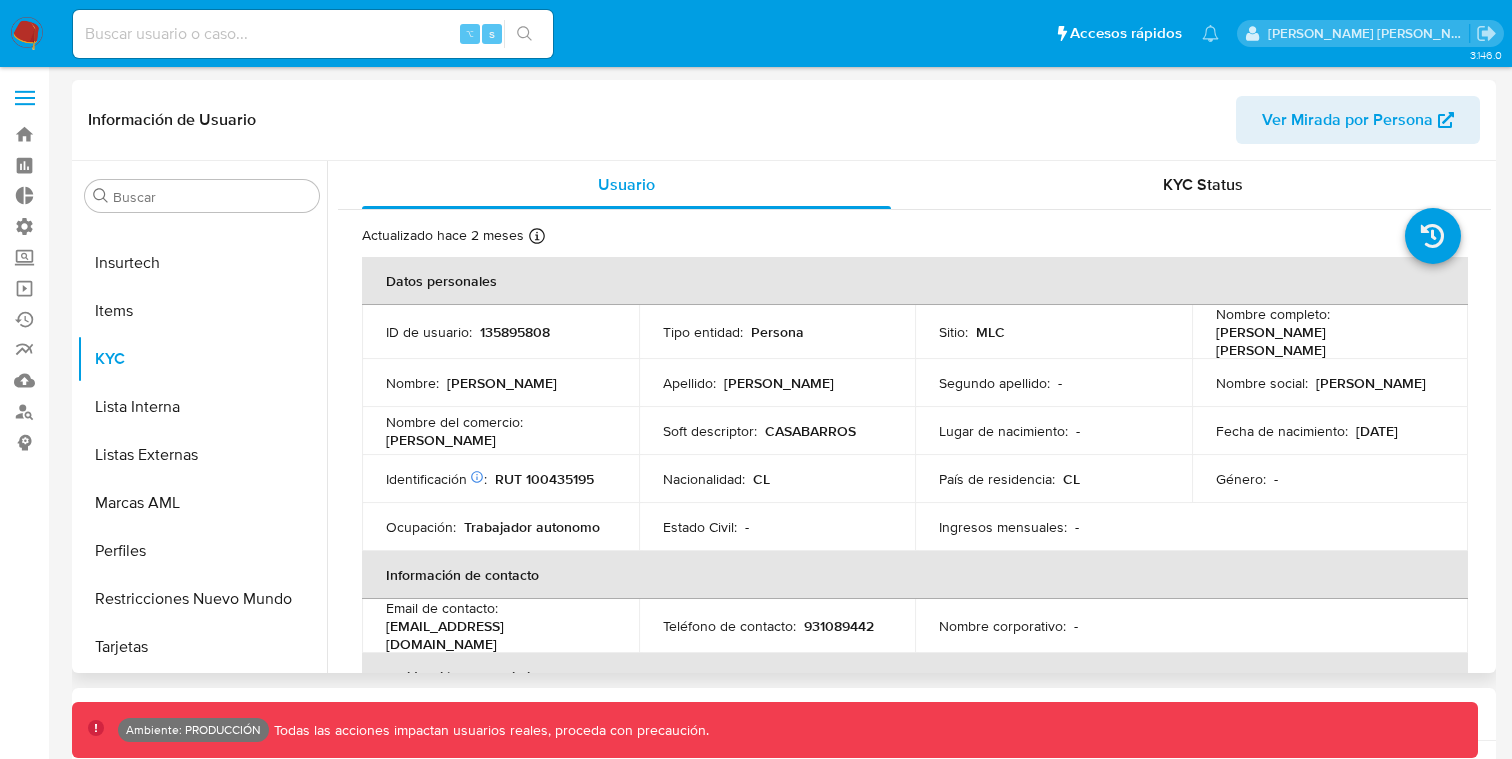 click on "Ver Mirada por Persona" at bounding box center (1358, 120) 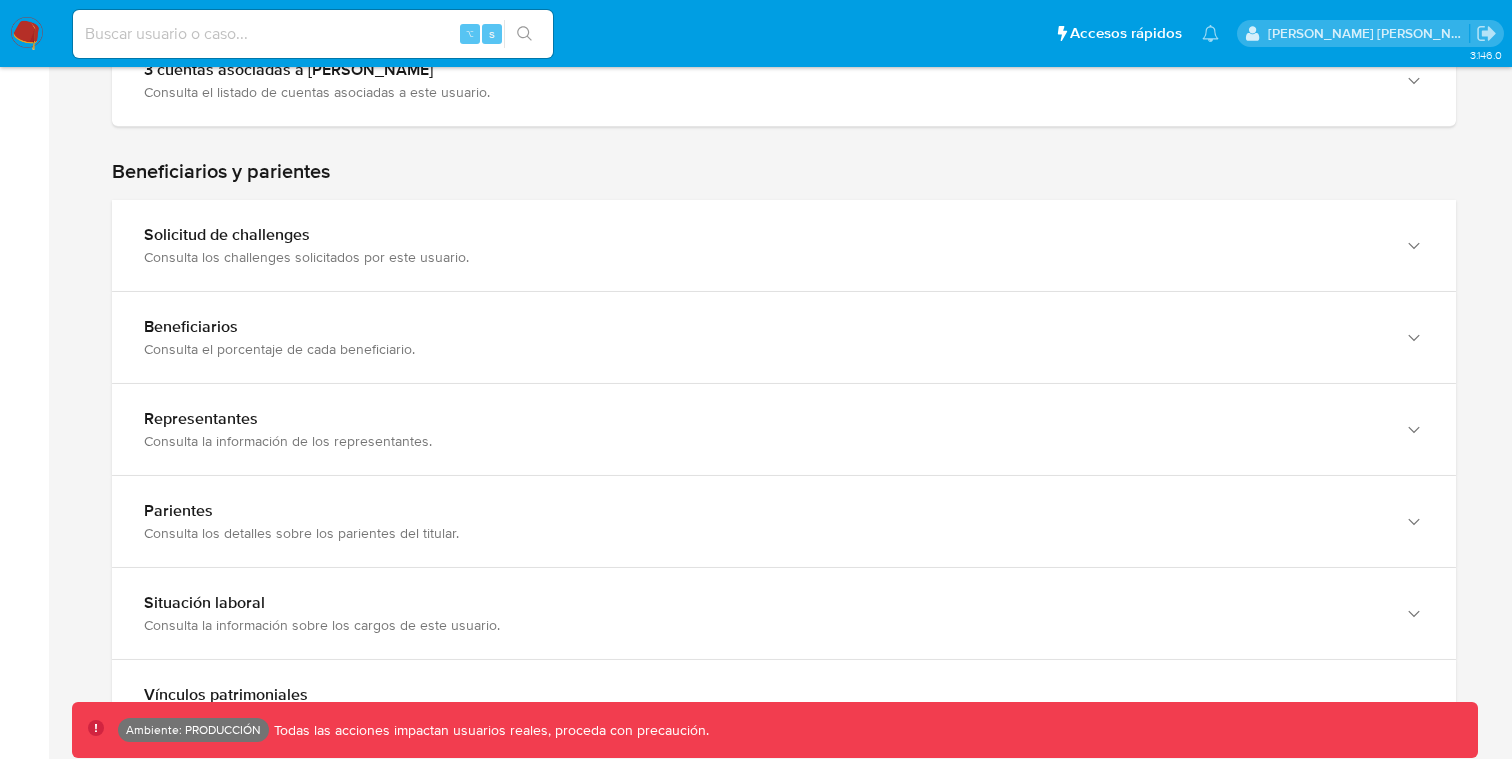 scroll, scrollTop: 1052, scrollLeft: 0, axis: vertical 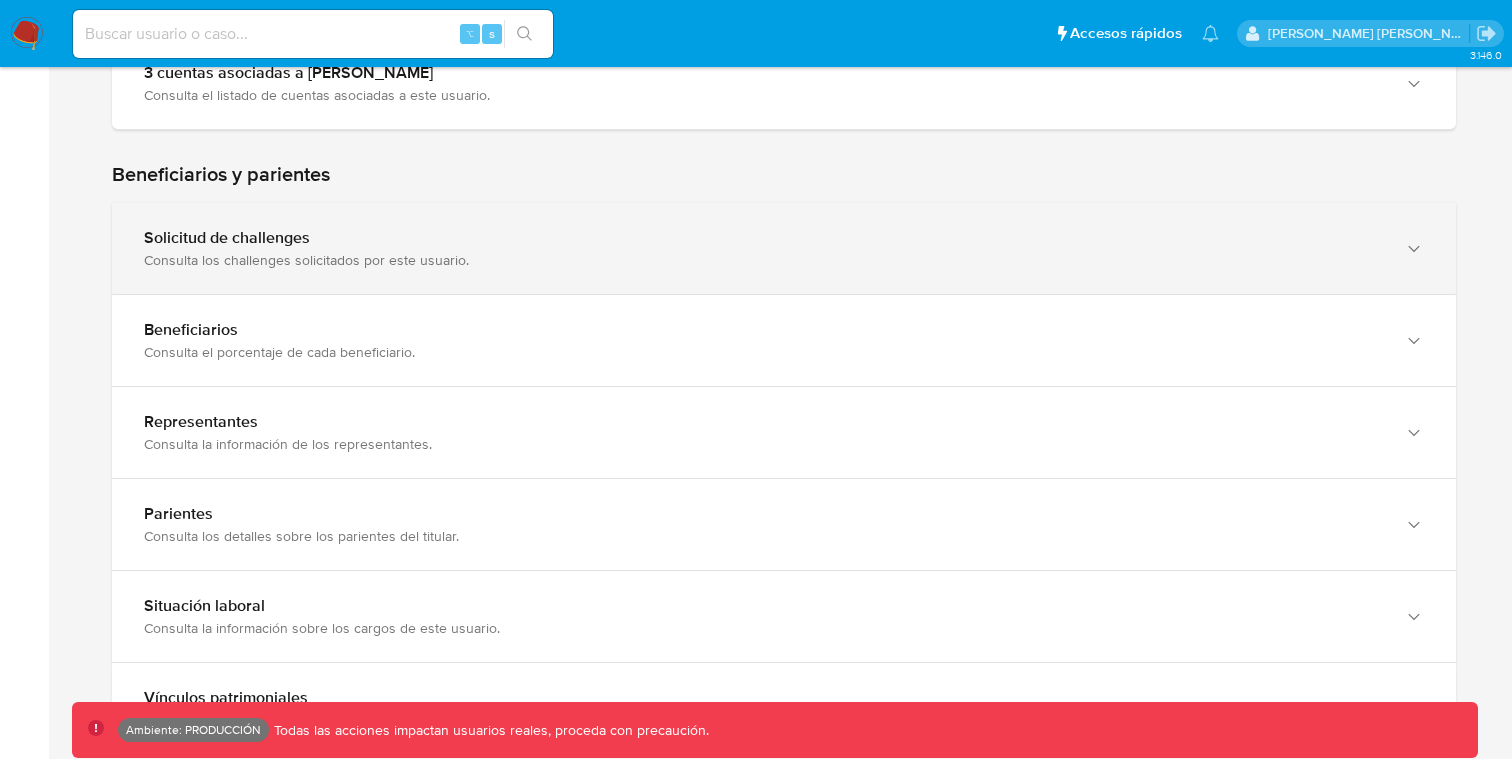 click on "Consulta los challenges solicitados por este usuario." at bounding box center (764, 260) 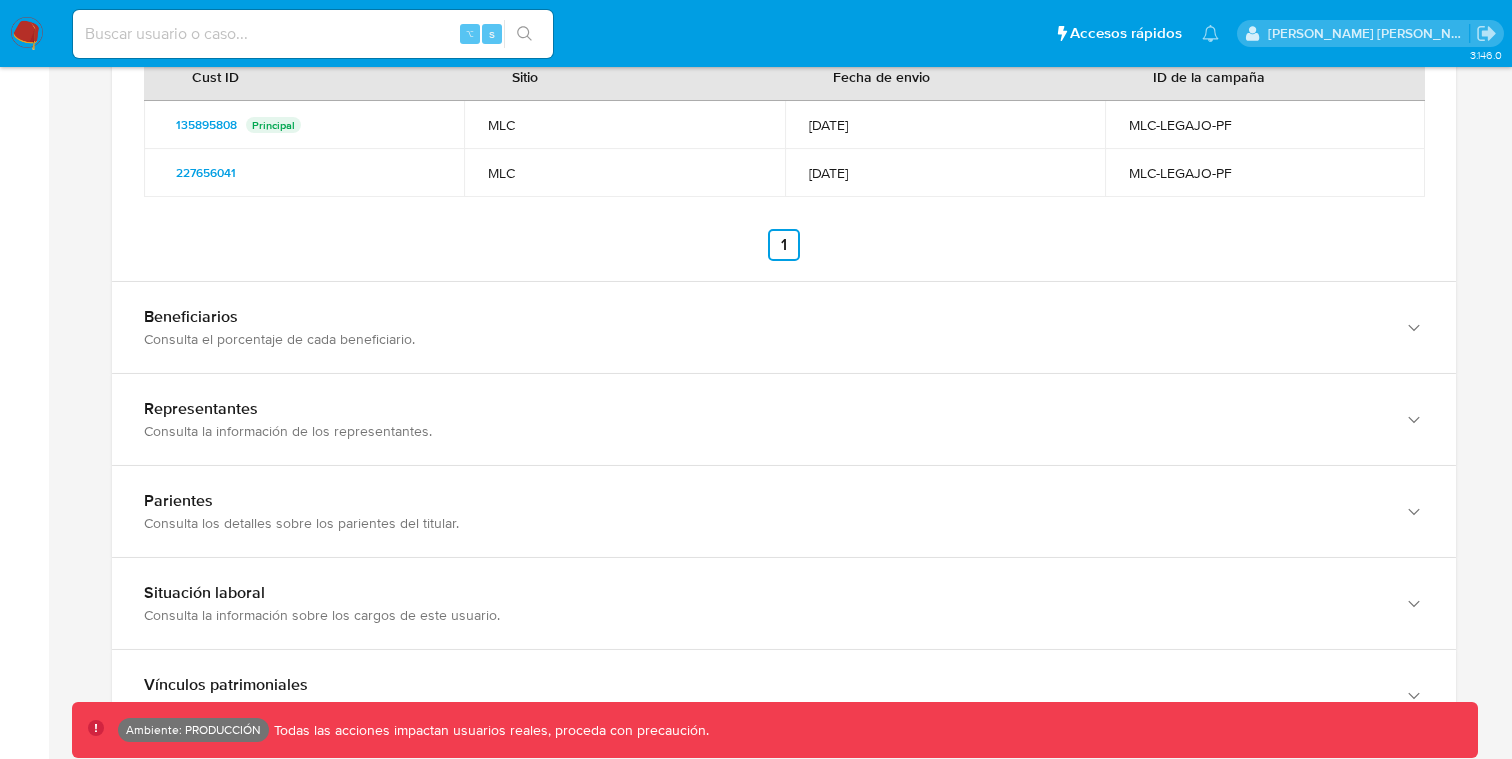 scroll, scrollTop: 1300, scrollLeft: 0, axis: vertical 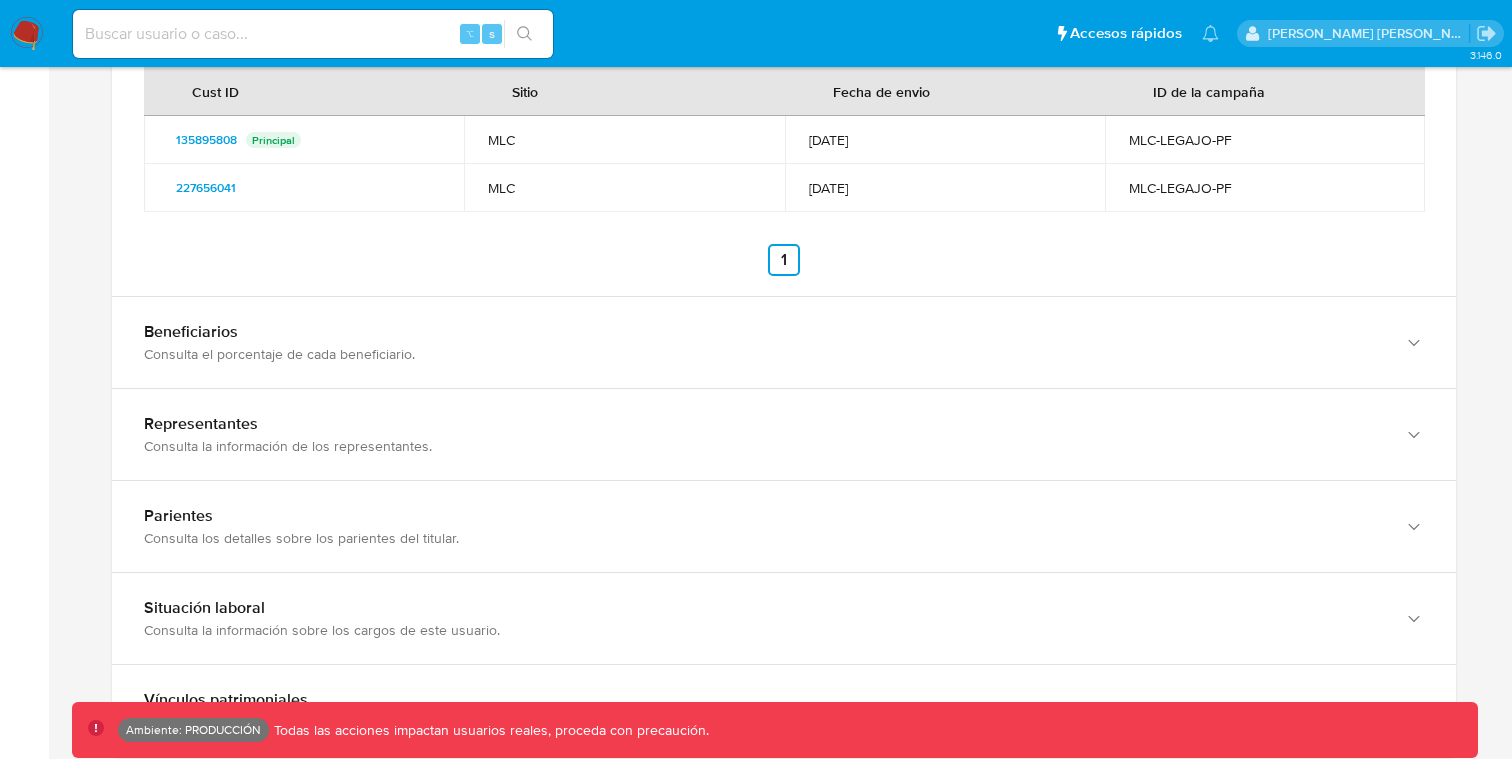 click on "[DATE]" at bounding box center (945, 188) 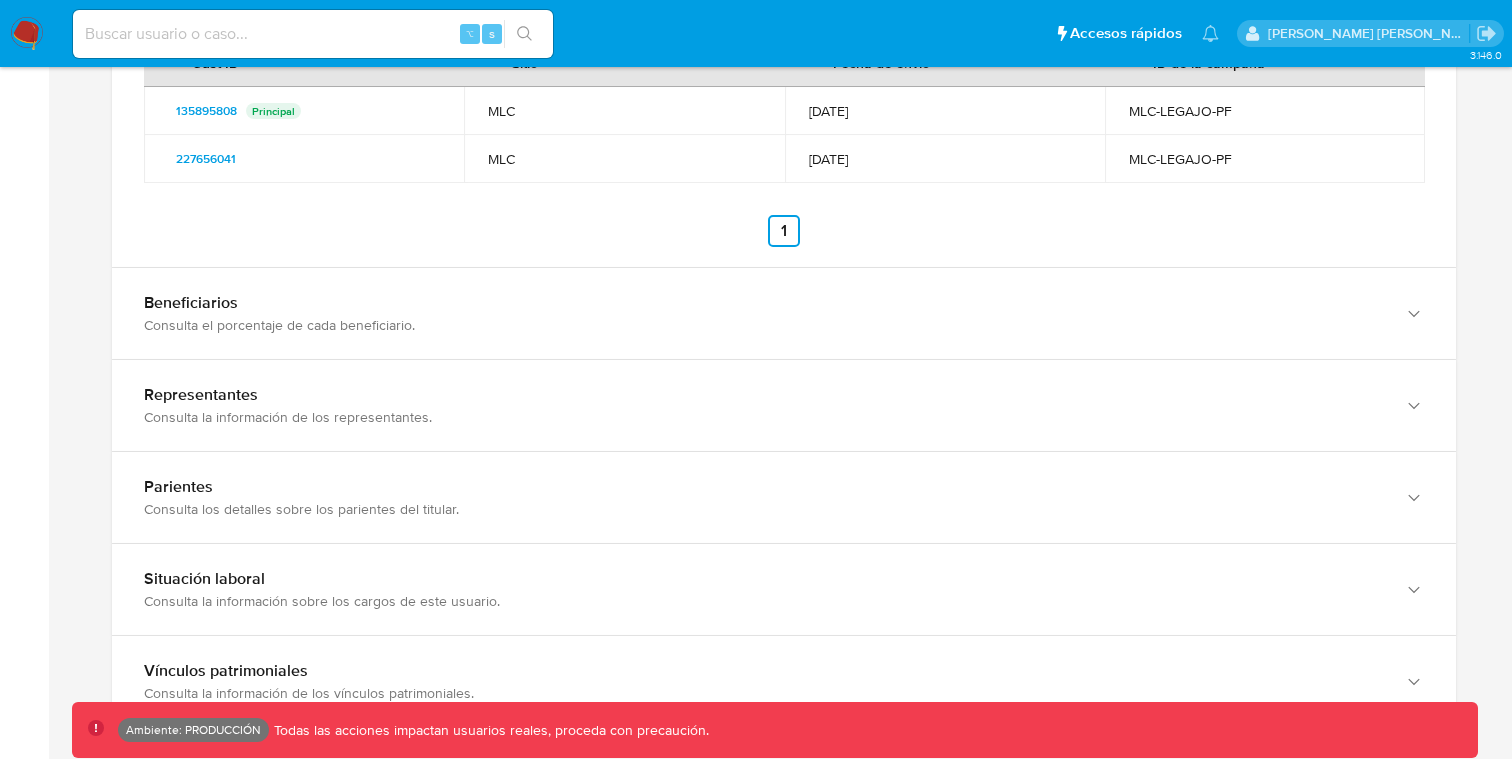 scroll, scrollTop: 1338, scrollLeft: 0, axis: vertical 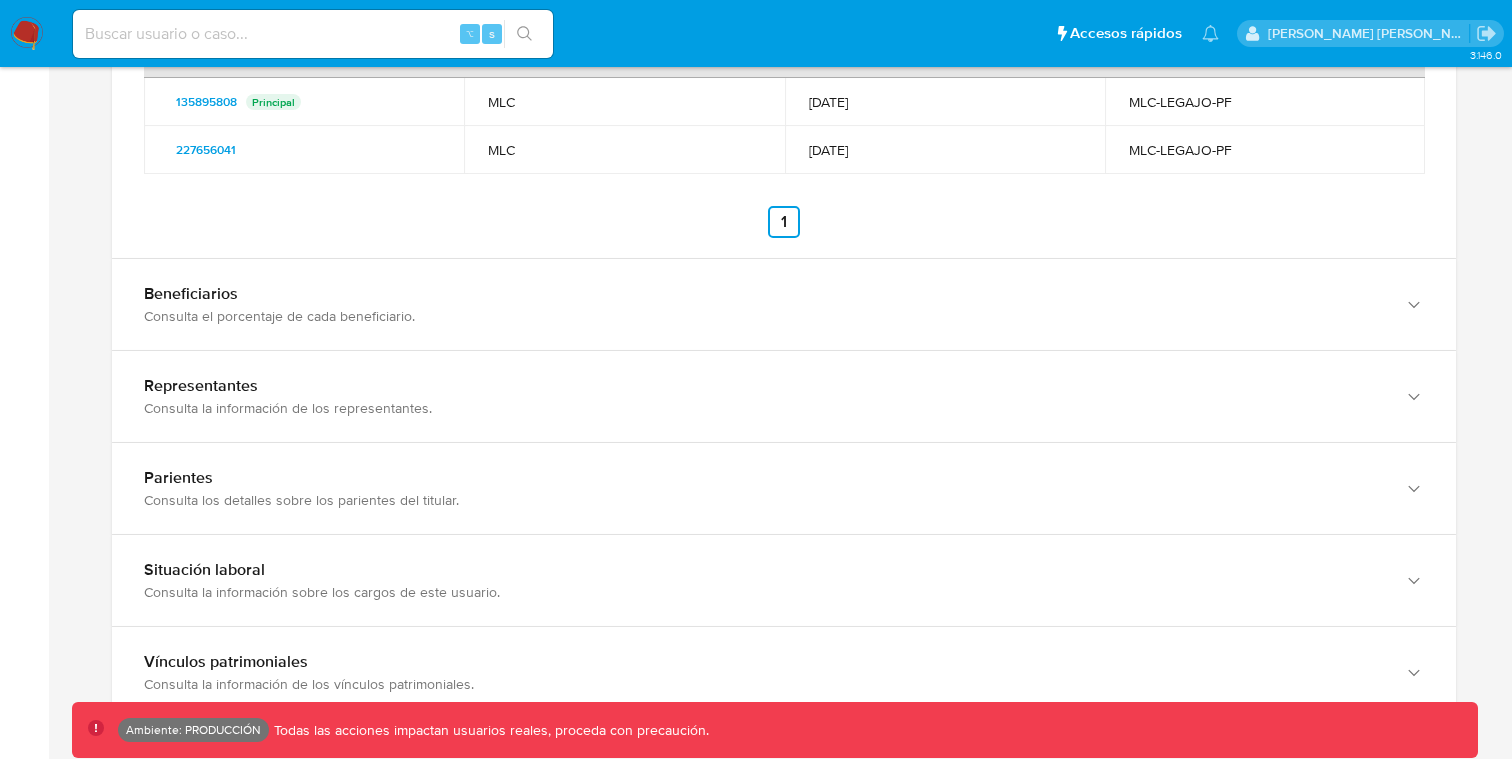 click on "Anterior 1 Siguiente" at bounding box center [784, 222] 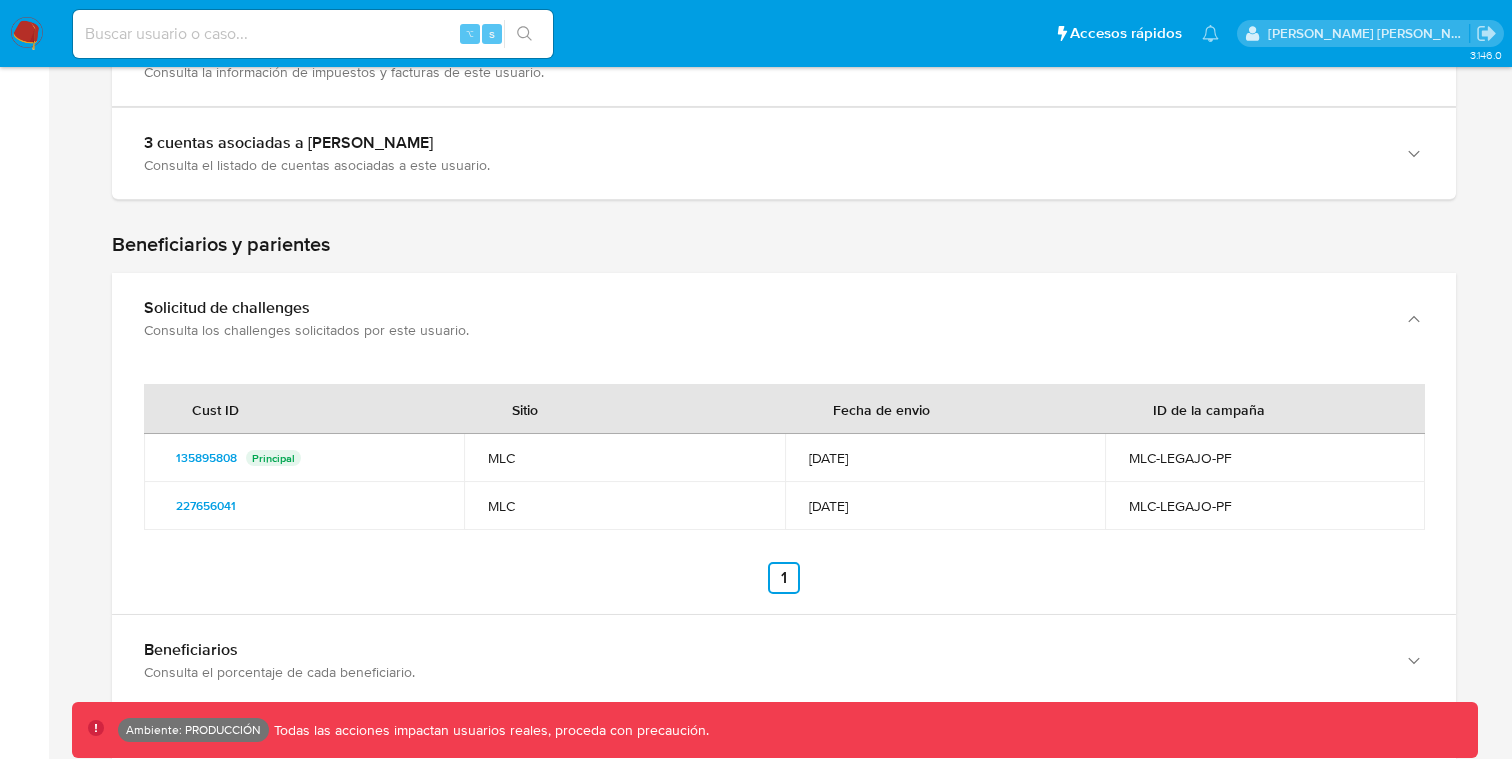 scroll, scrollTop: 1125, scrollLeft: 0, axis: vertical 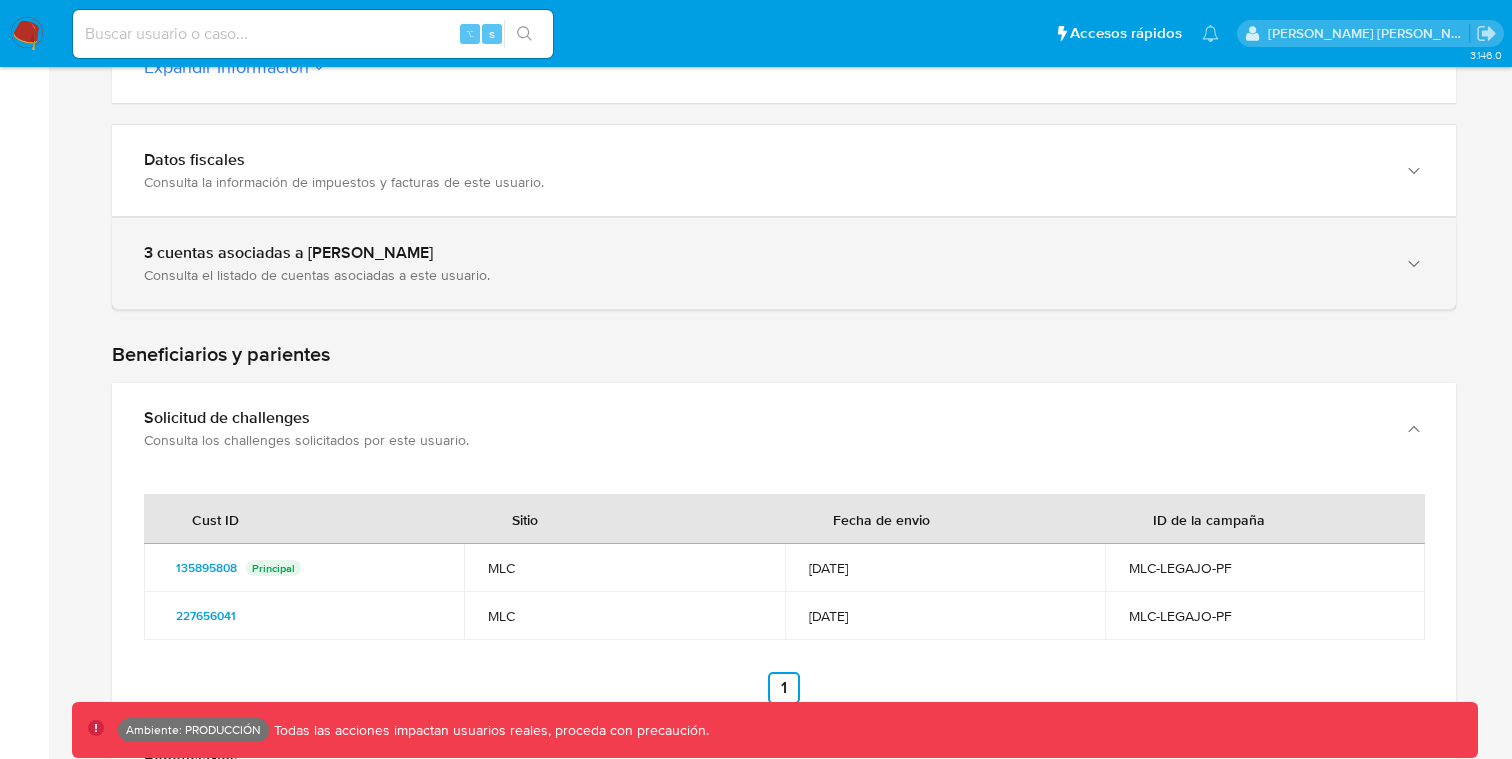 click on "3 cuentas asociadas a [PERSON_NAME] Consulta el listado de cuentas asociadas a este usuario." at bounding box center [784, 263] 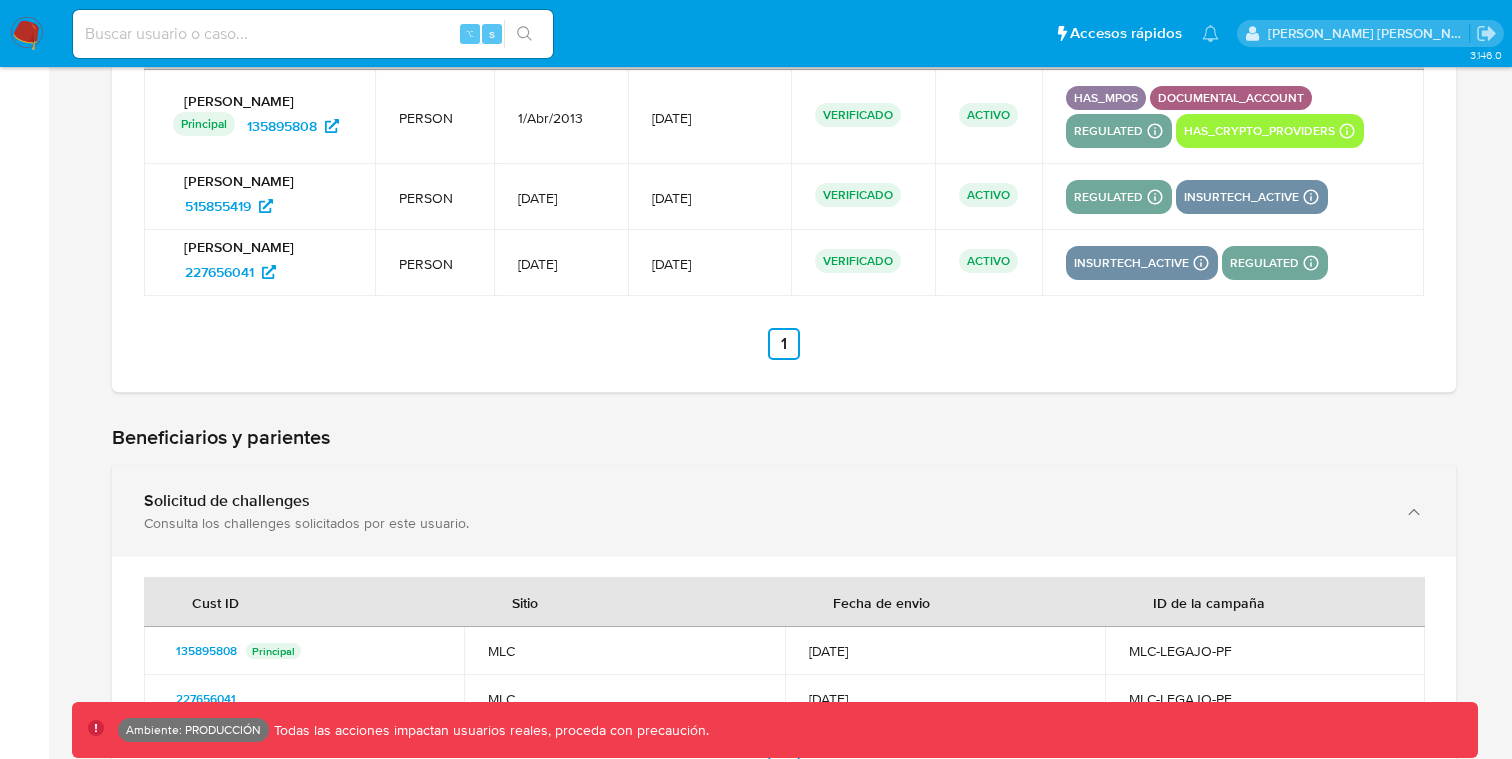 scroll, scrollTop: 1167, scrollLeft: 0, axis: vertical 